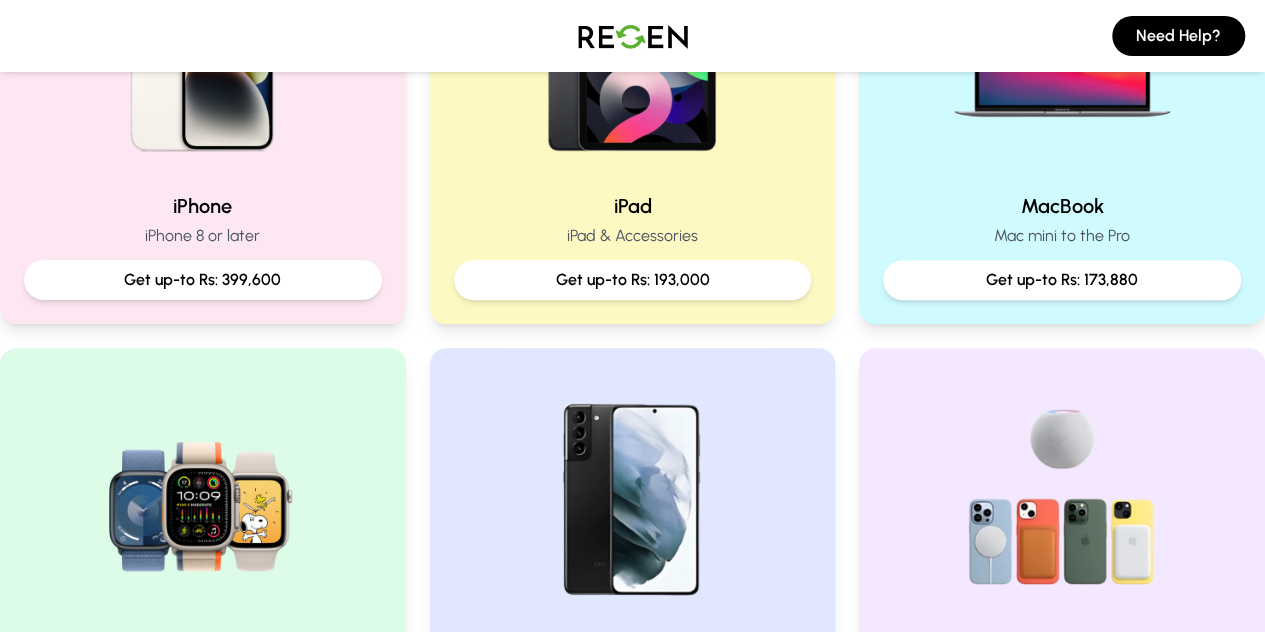 scroll, scrollTop: 500, scrollLeft: 0, axis: vertical 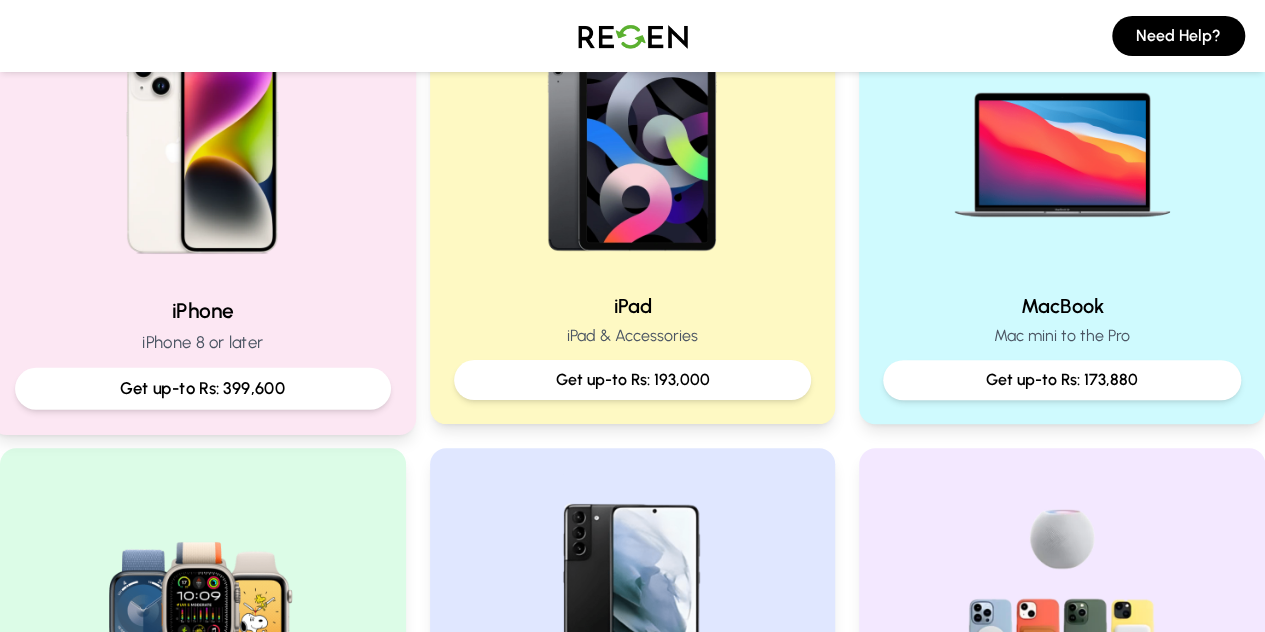 click on "Get up-to Rs: 399,600" at bounding box center [203, 388] 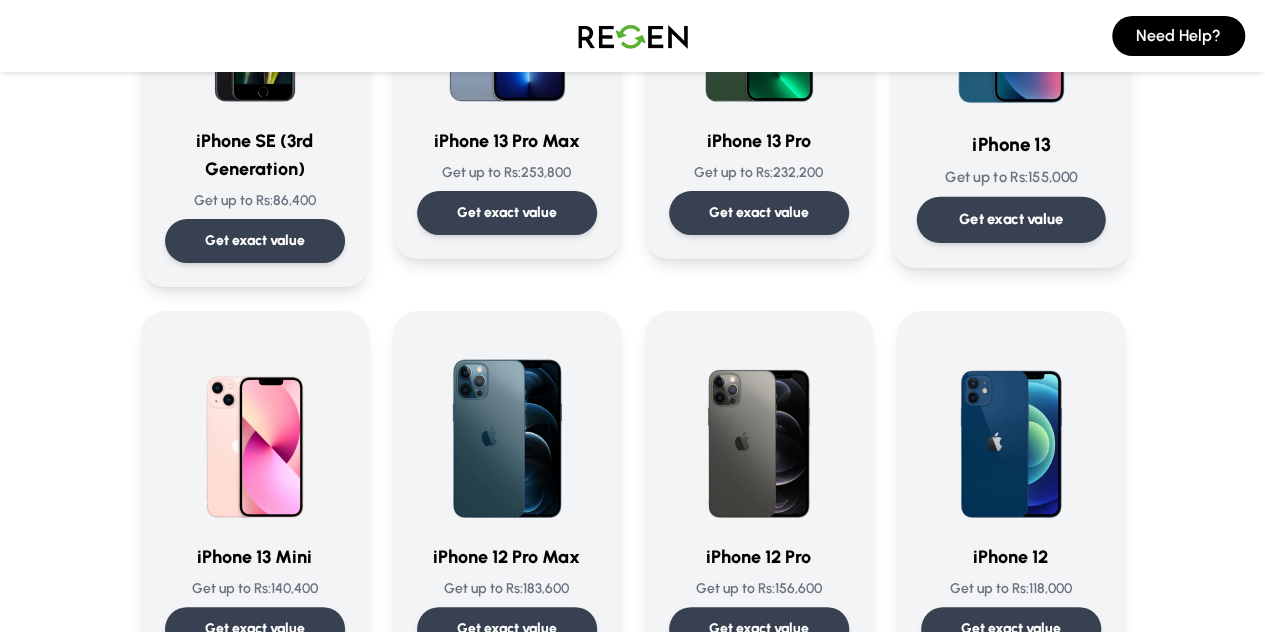 scroll, scrollTop: 1000, scrollLeft: 0, axis: vertical 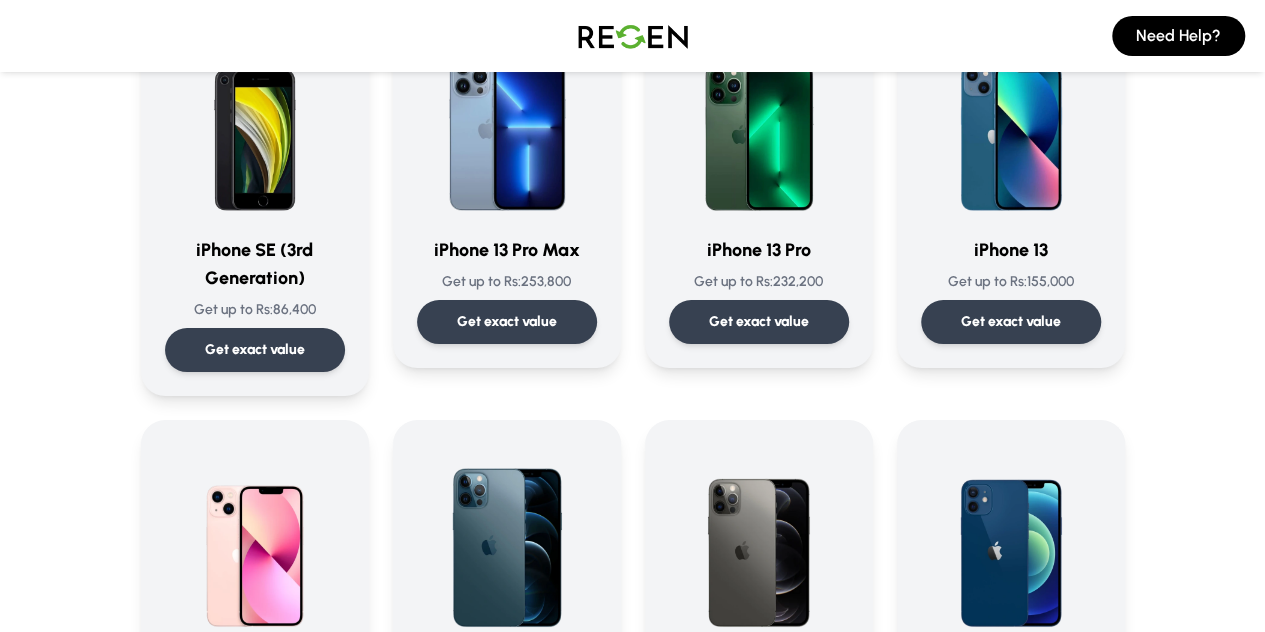 click on "Get exact value" at bounding box center [1011, 322] 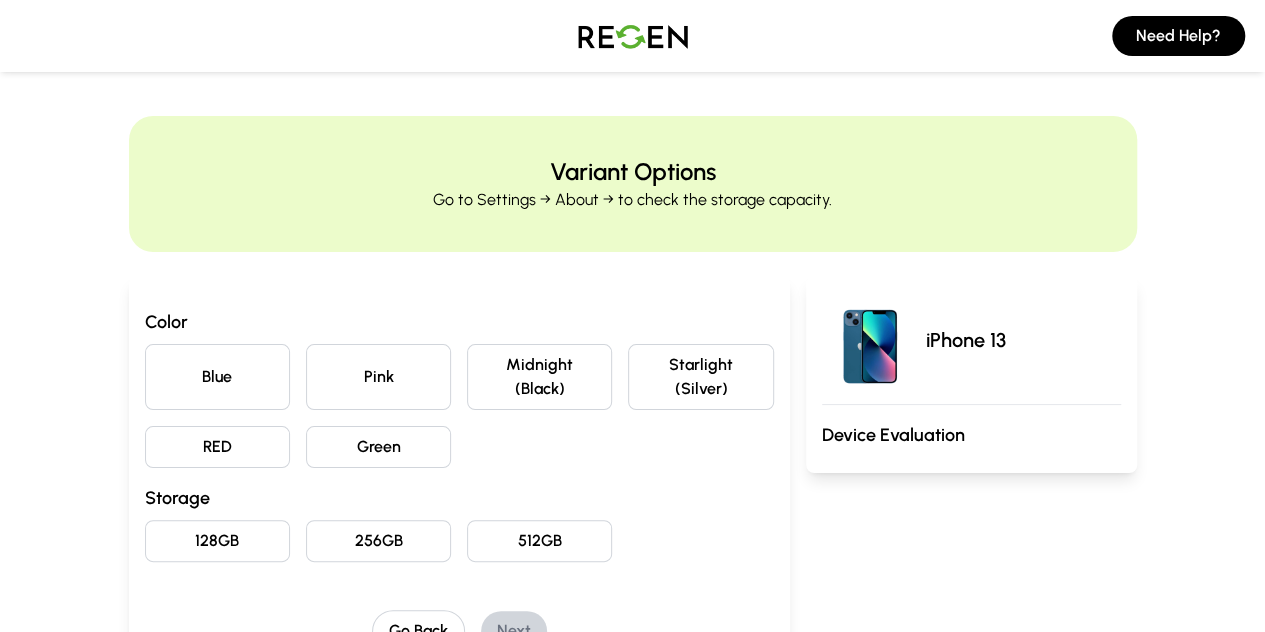 scroll, scrollTop: 200, scrollLeft: 0, axis: vertical 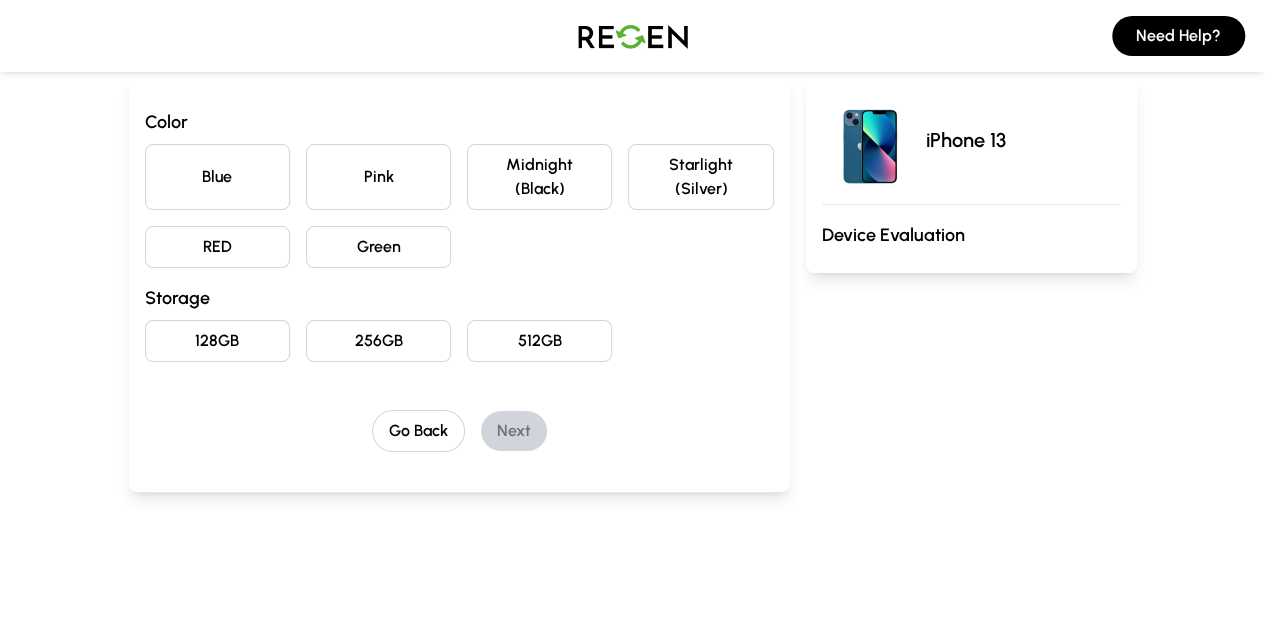 click on "Blue" at bounding box center (217, 177) 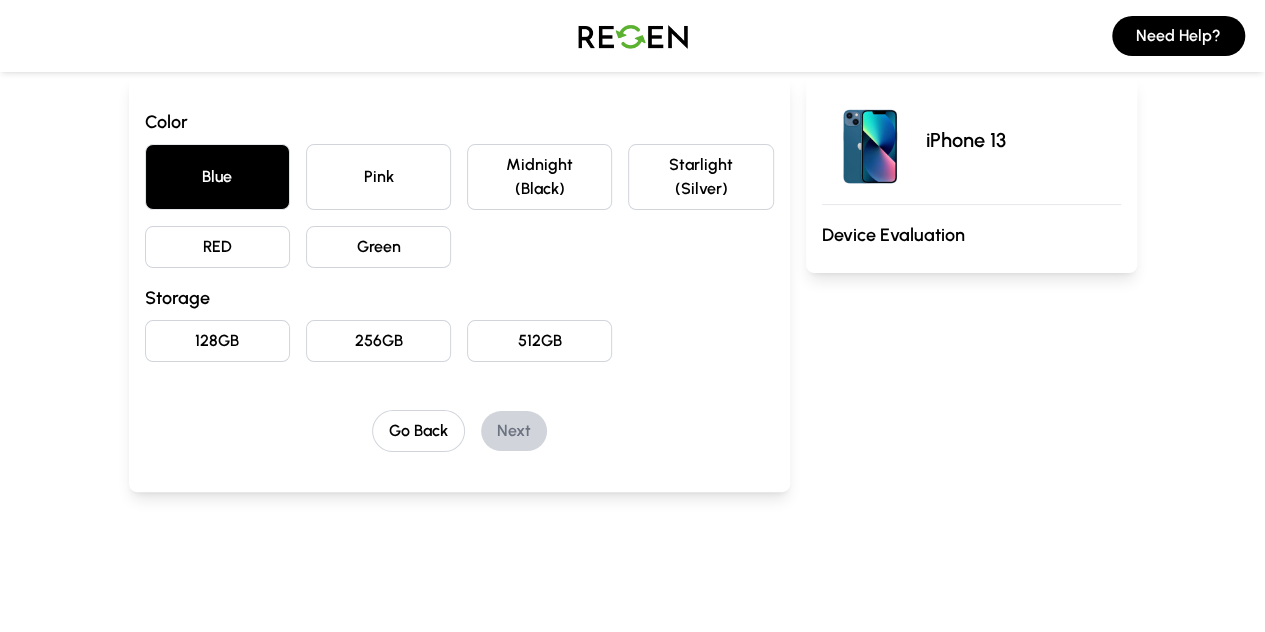 click on "128GB" at bounding box center (217, 341) 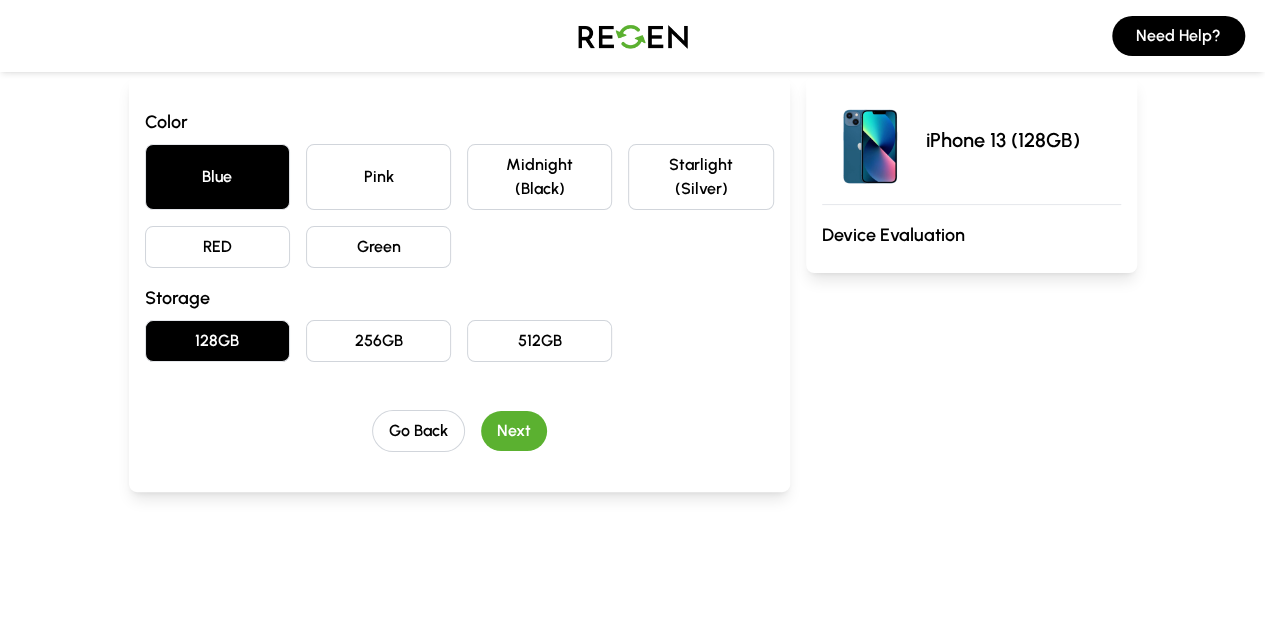 click on "Next" at bounding box center (514, 431) 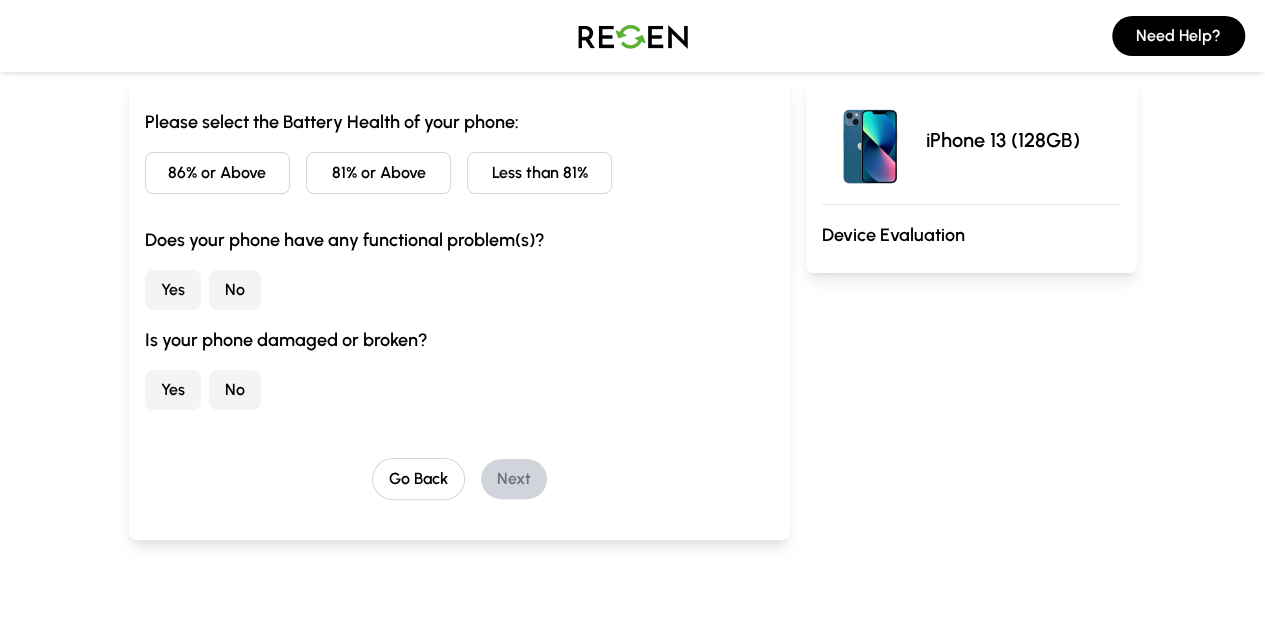 click on "Less than 81%" at bounding box center (539, 173) 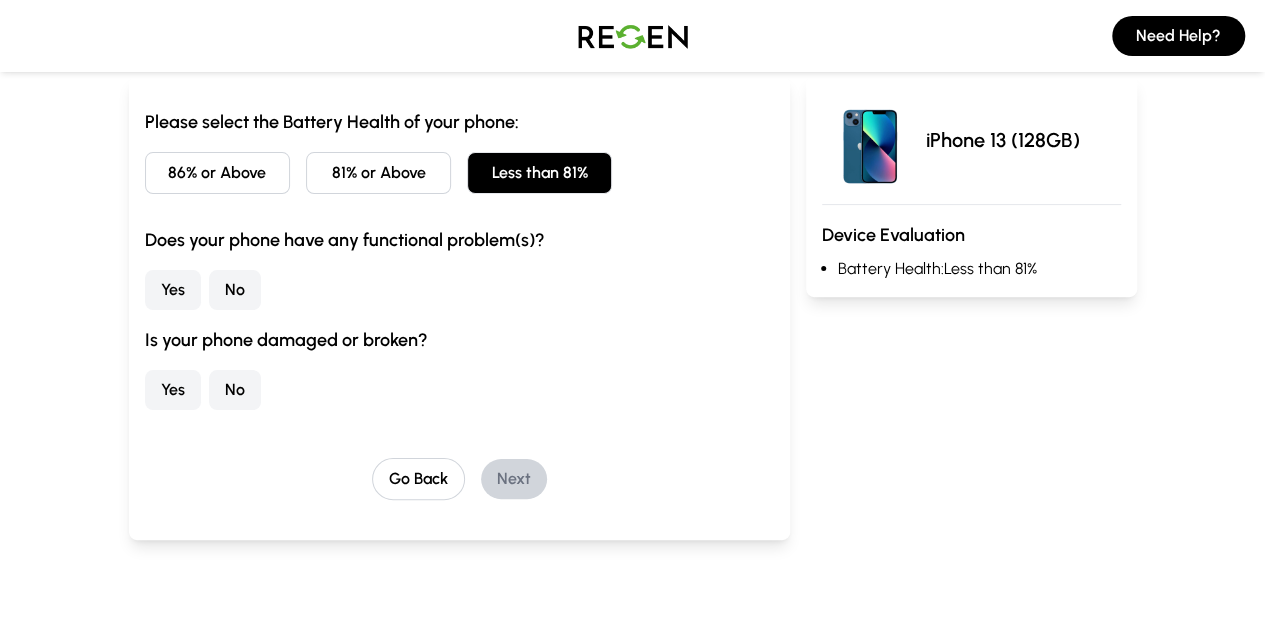 click on "No" at bounding box center [235, 290] 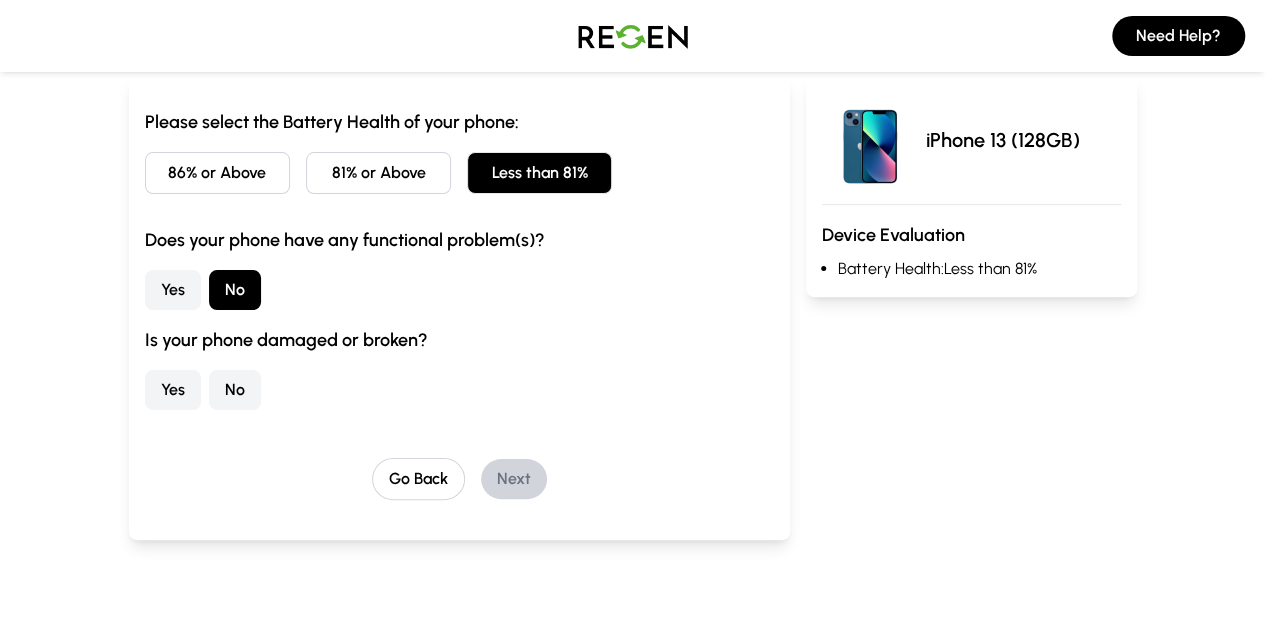 drag, startPoint x: 102, startPoint y: 393, endPoint x: 247, endPoint y: 415, distance: 146.65947 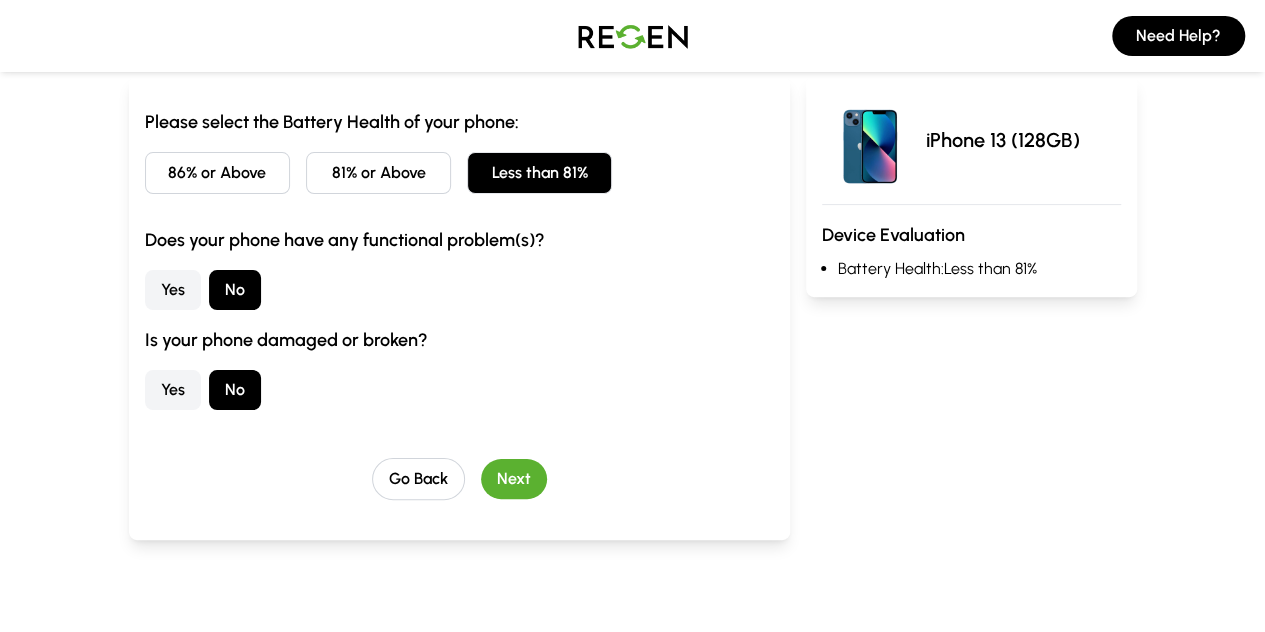 click on "Next" at bounding box center [514, 479] 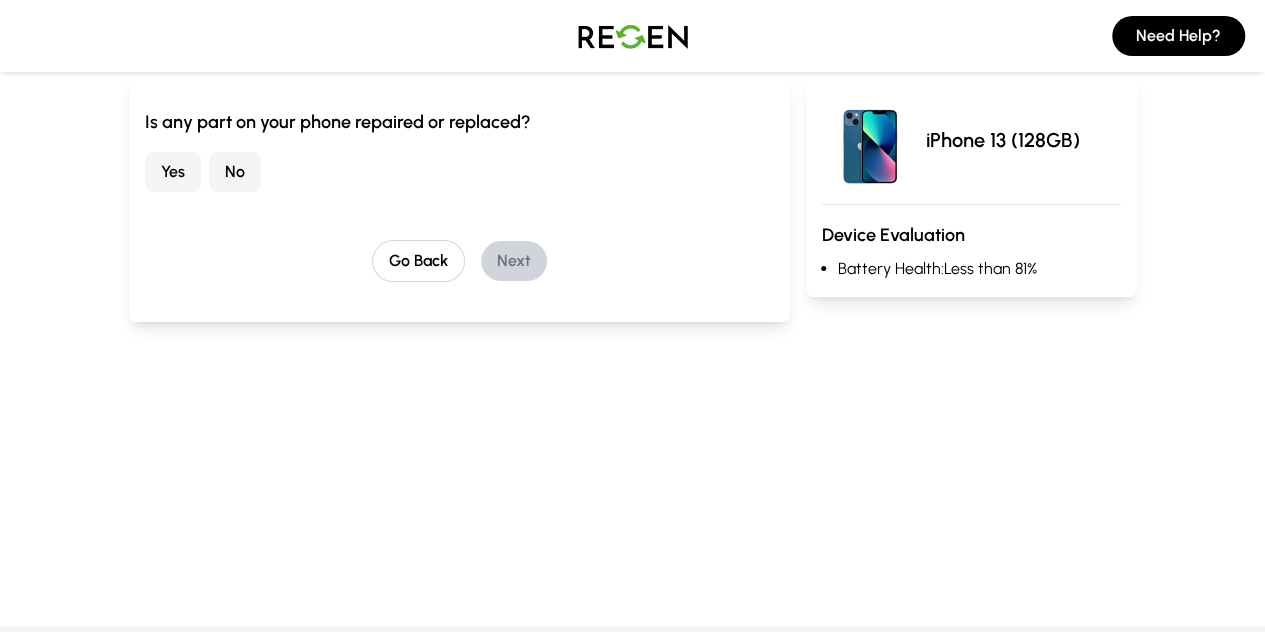 click on "No" at bounding box center (235, 172) 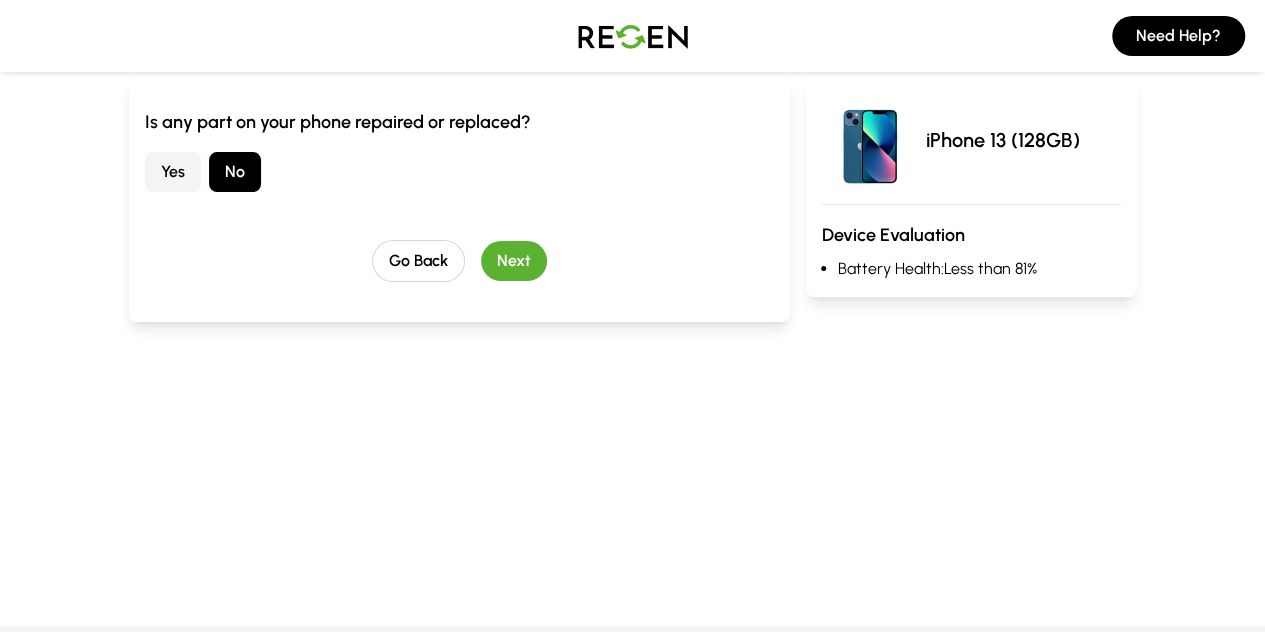 click on "Next" at bounding box center (514, 261) 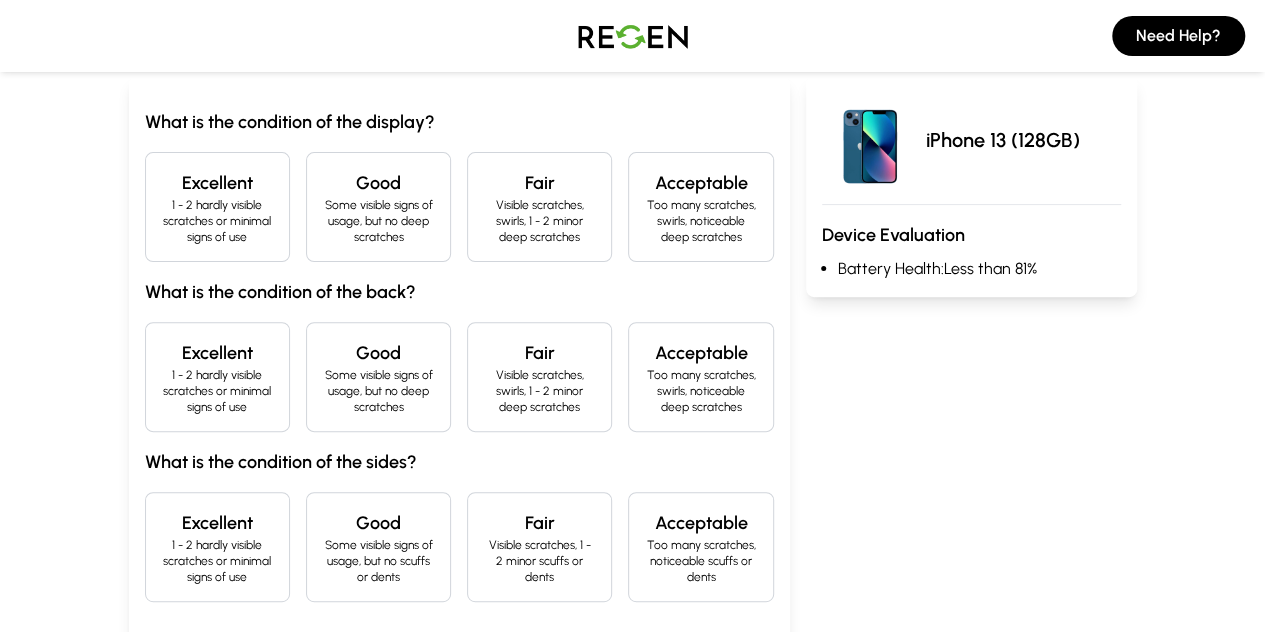 click on "Excellent" at bounding box center [217, 183] 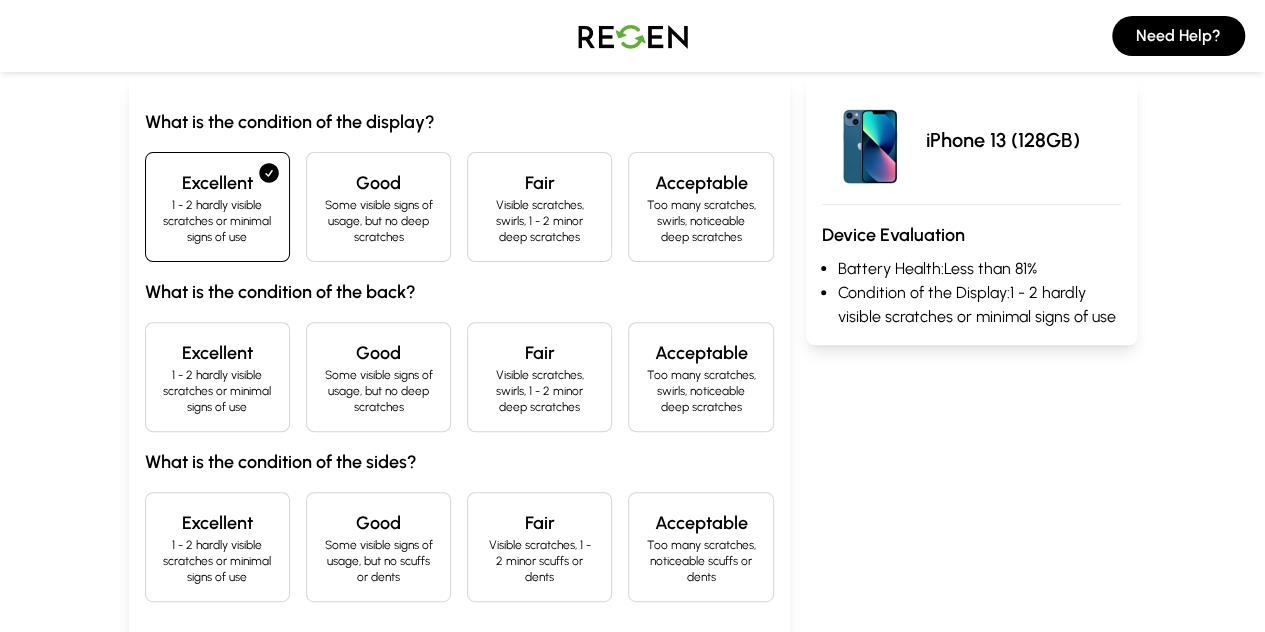 click on "Excellent" at bounding box center [217, 353] 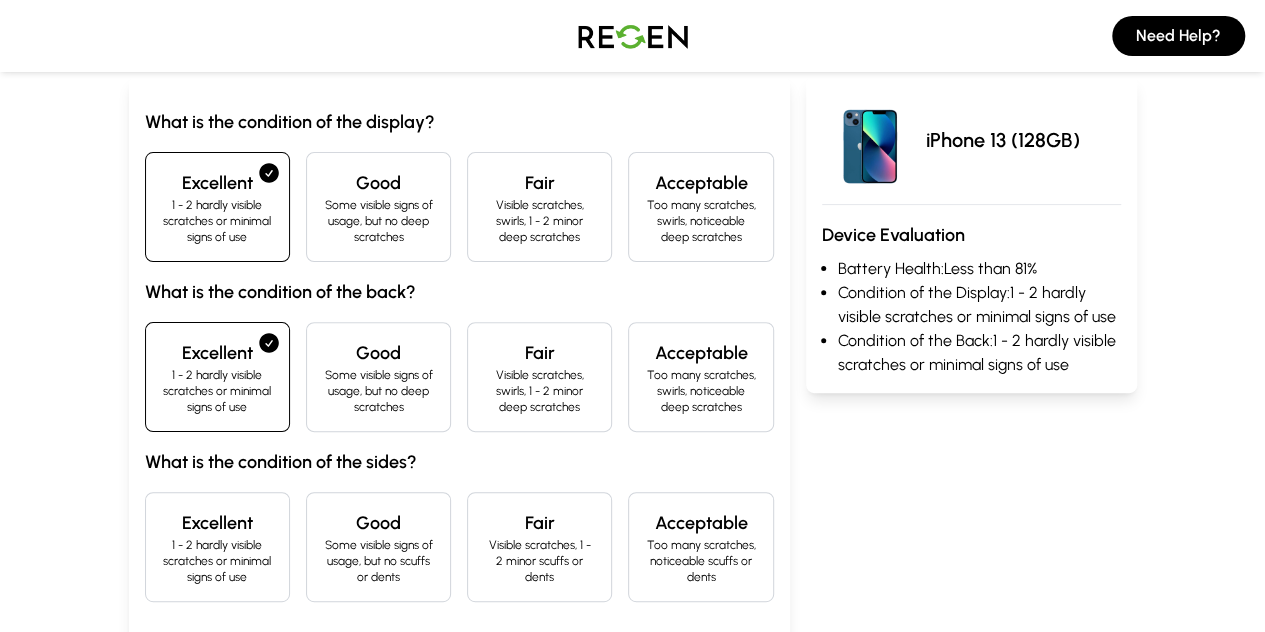 click on "Excellent" at bounding box center [217, 523] 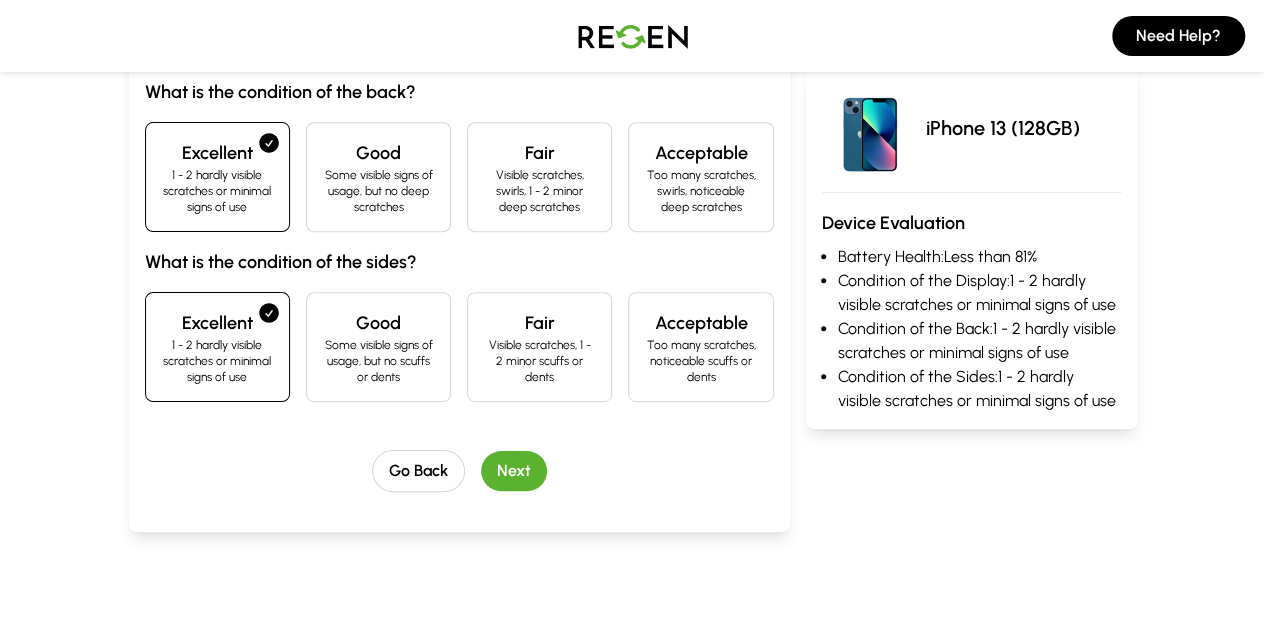 click on "Next" at bounding box center [514, 471] 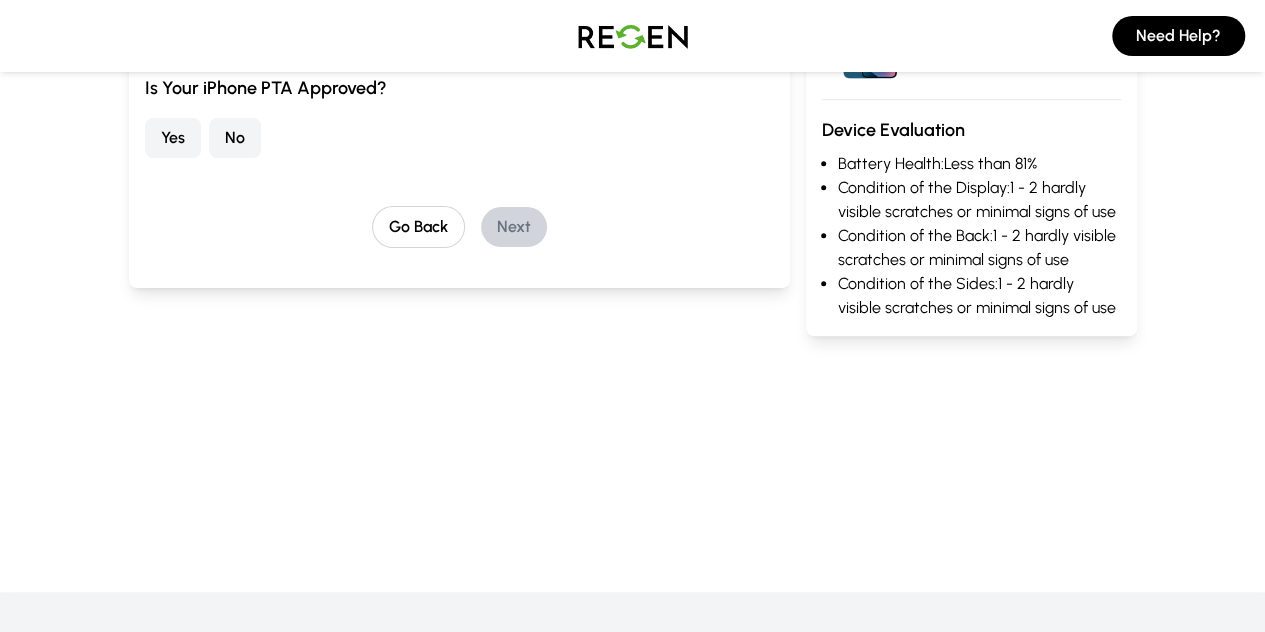 scroll, scrollTop: 181, scrollLeft: 0, axis: vertical 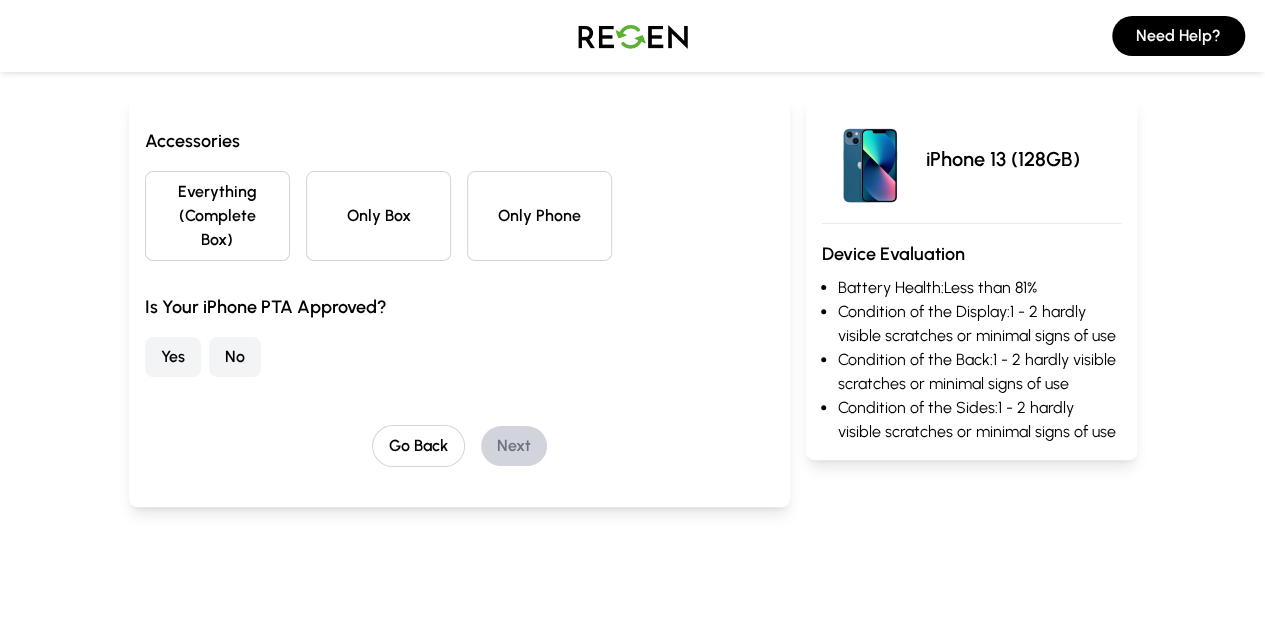 click on "Only Phone" at bounding box center (539, 216) 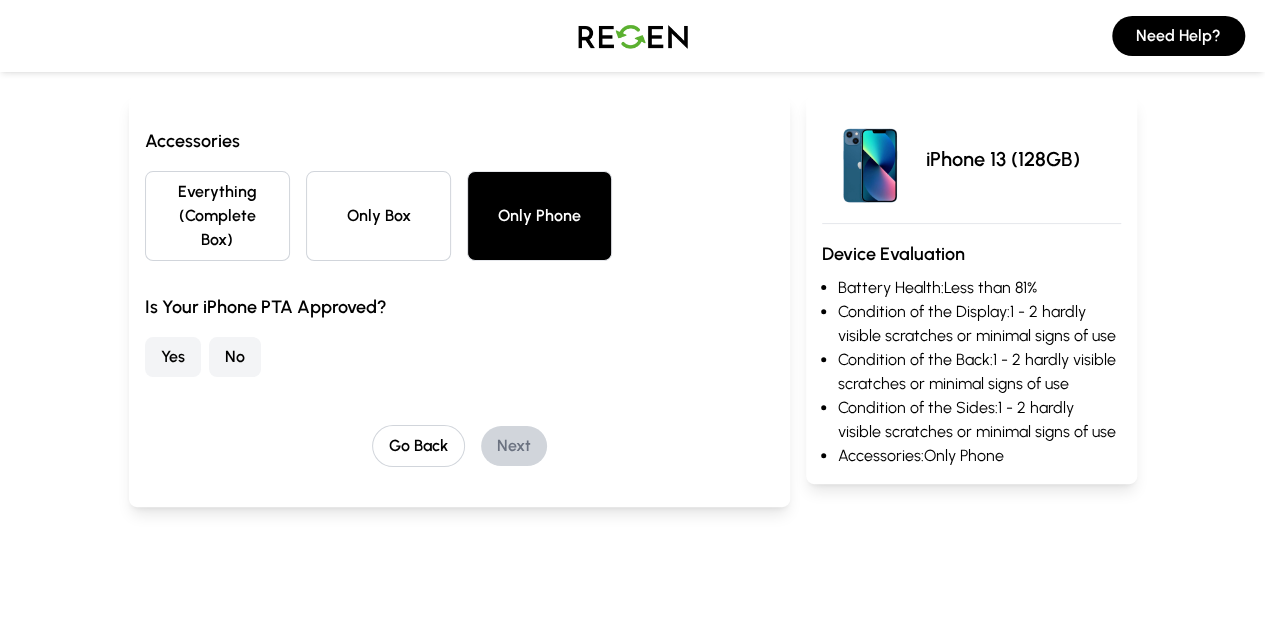 click on "No" at bounding box center [235, 357] 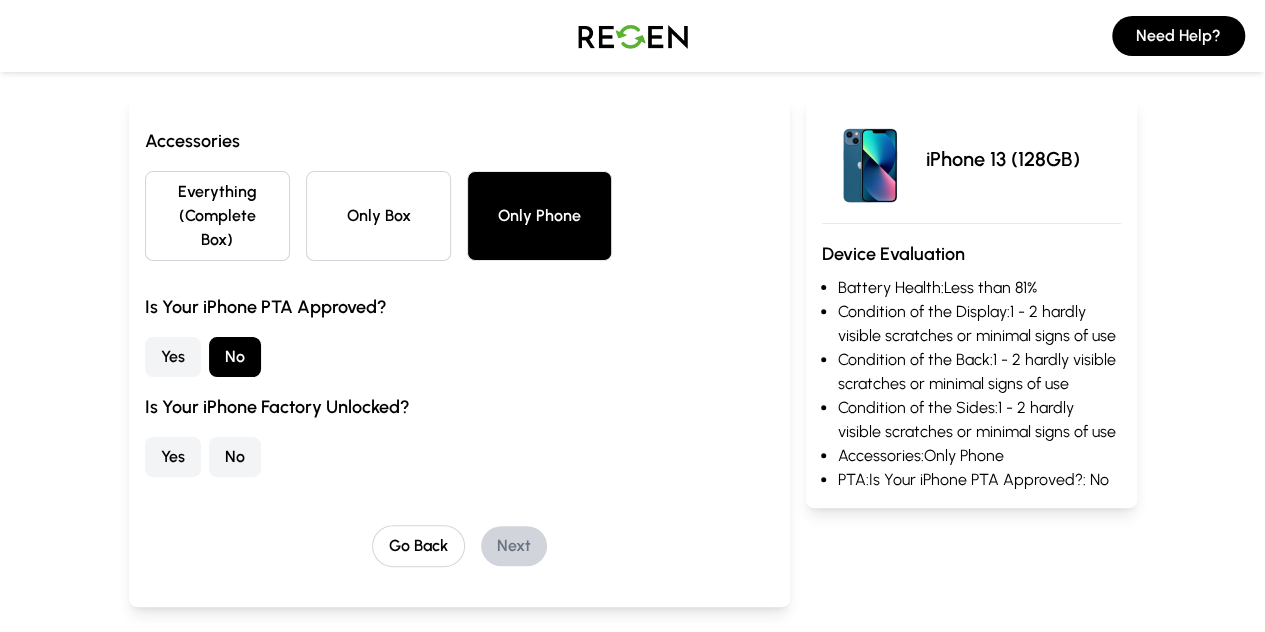 click on "No" at bounding box center [235, 457] 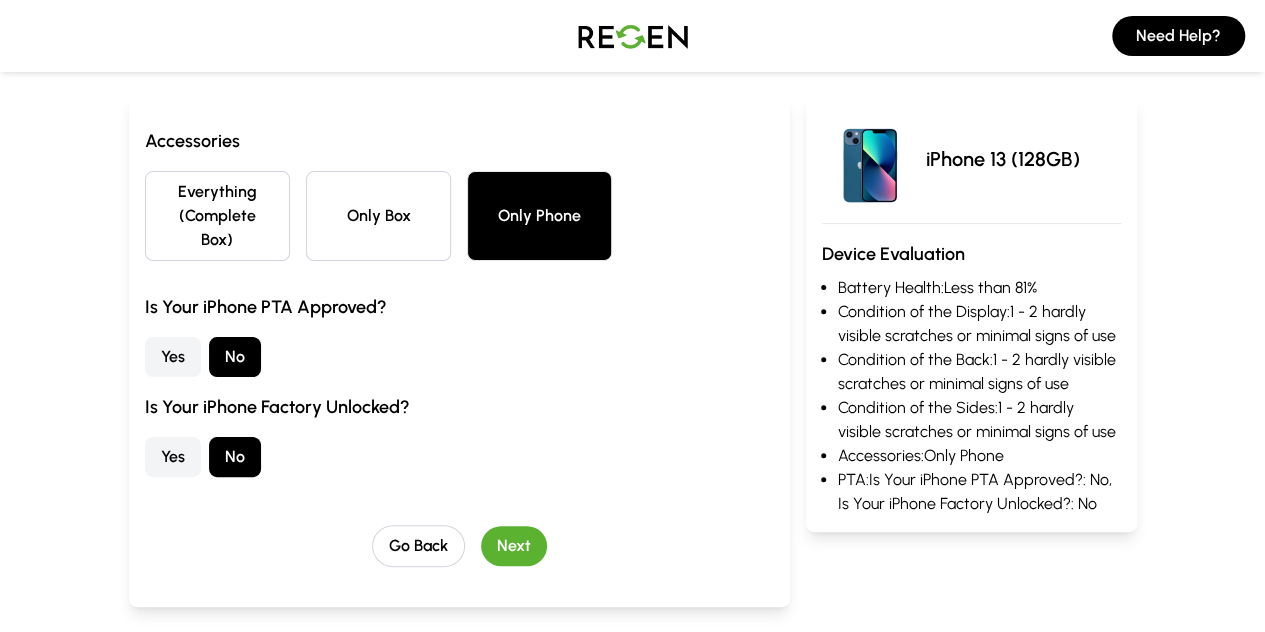 click on "Next" at bounding box center [514, 546] 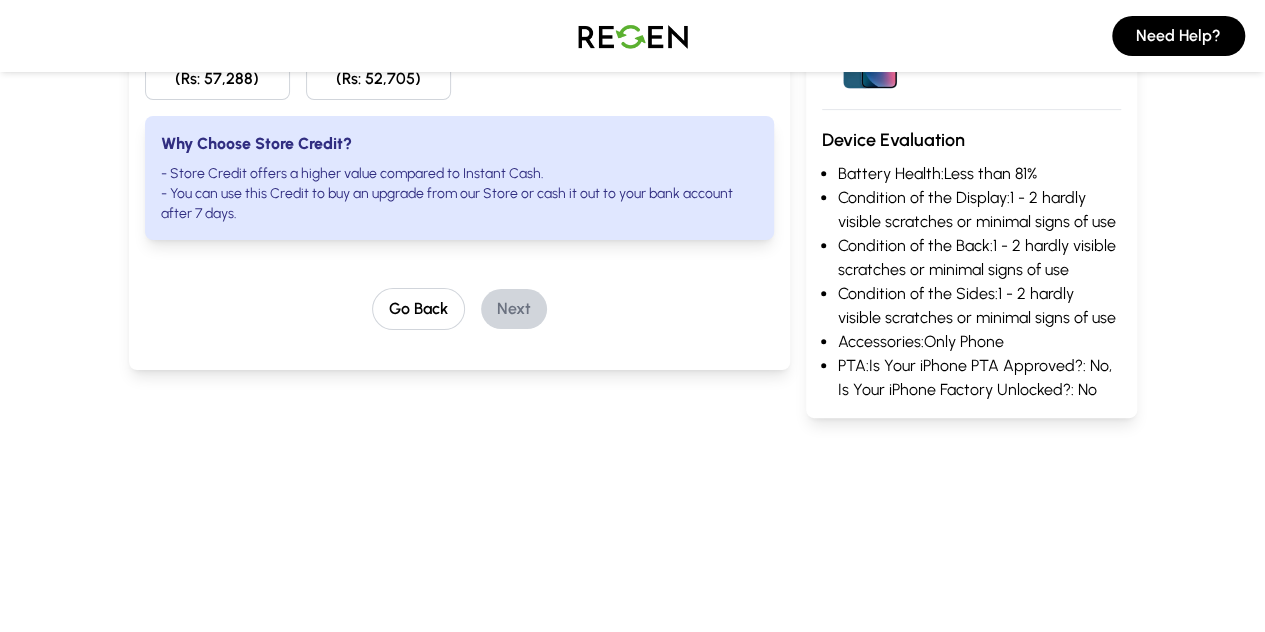 scroll, scrollTop: 100, scrollLeft: 0, axis: vertical 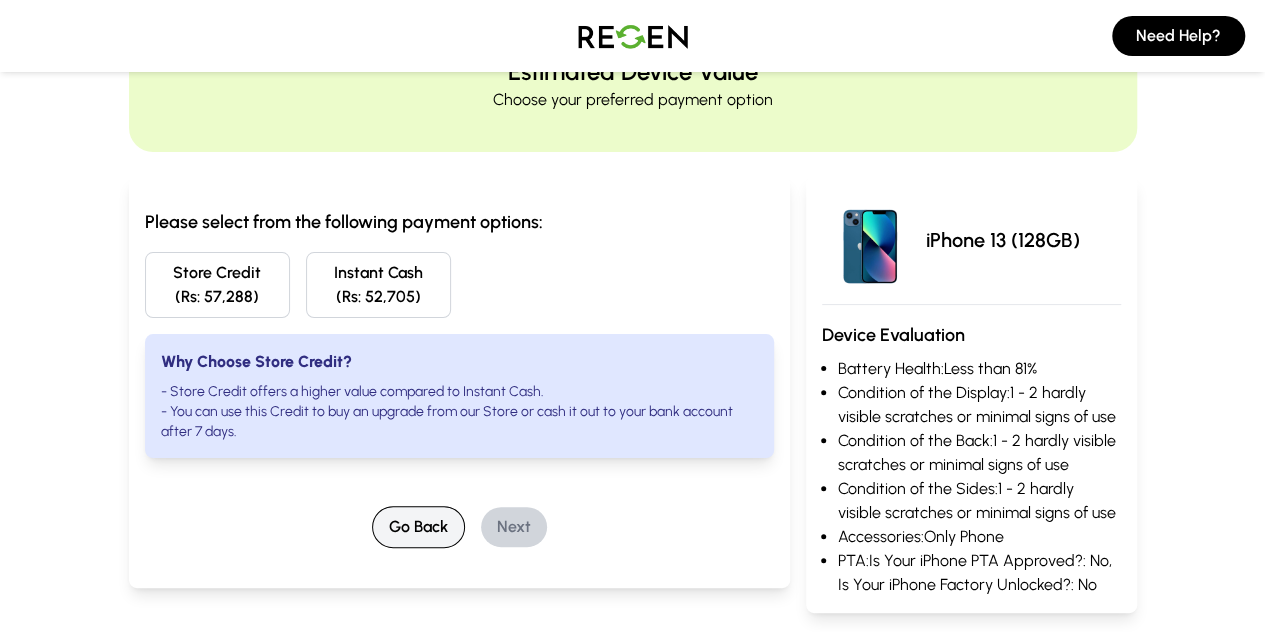click on "Go Back" at bounding box center [418, 527] 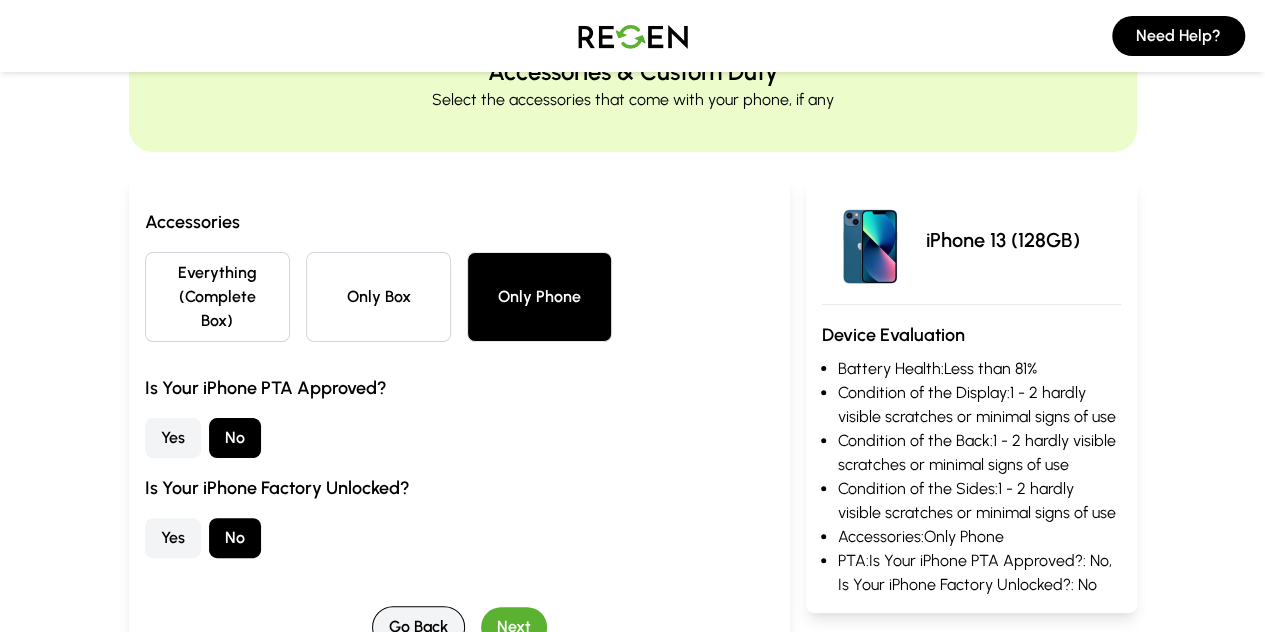 scroll, scrollTop: 0, scrollLeft: 0, axis: both 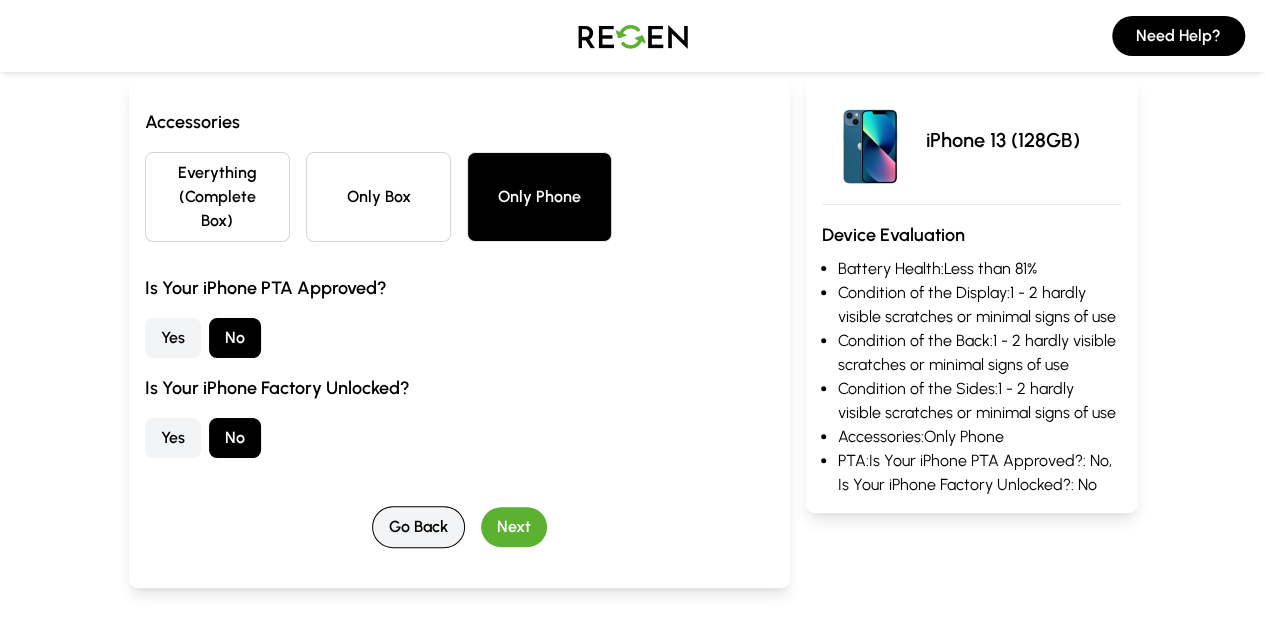 click on "Go Back" at bounding box center [418, 527] 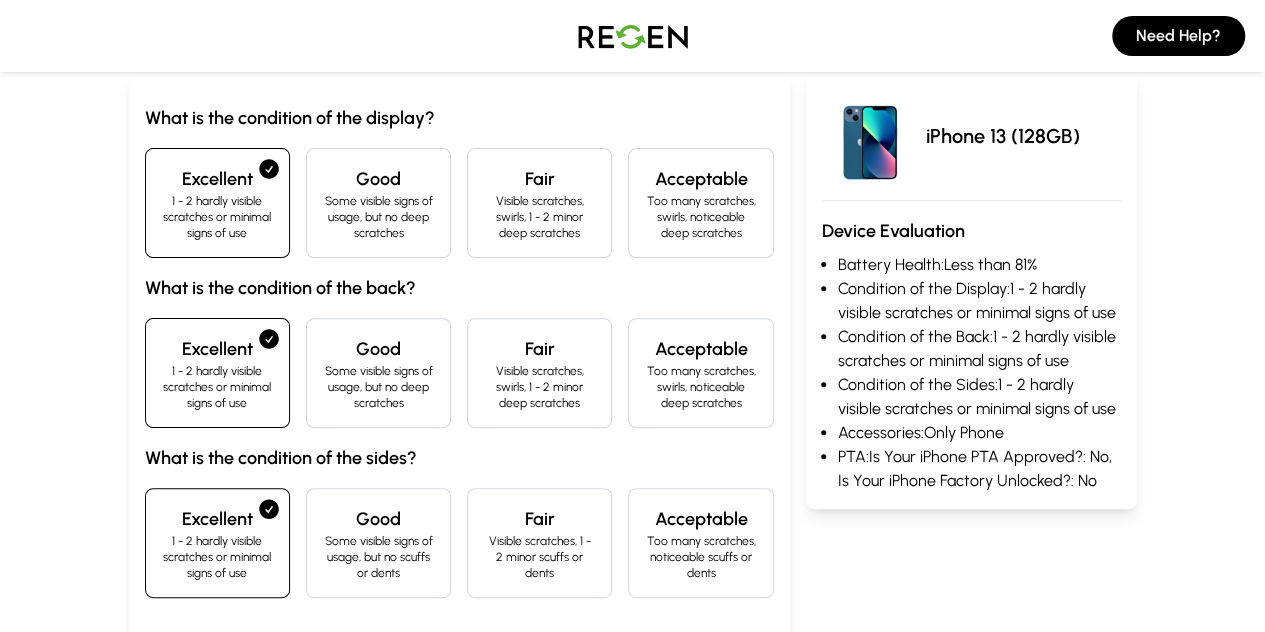 scroll, scrollTop: 400, scrollLeft: 0, axis: vertical 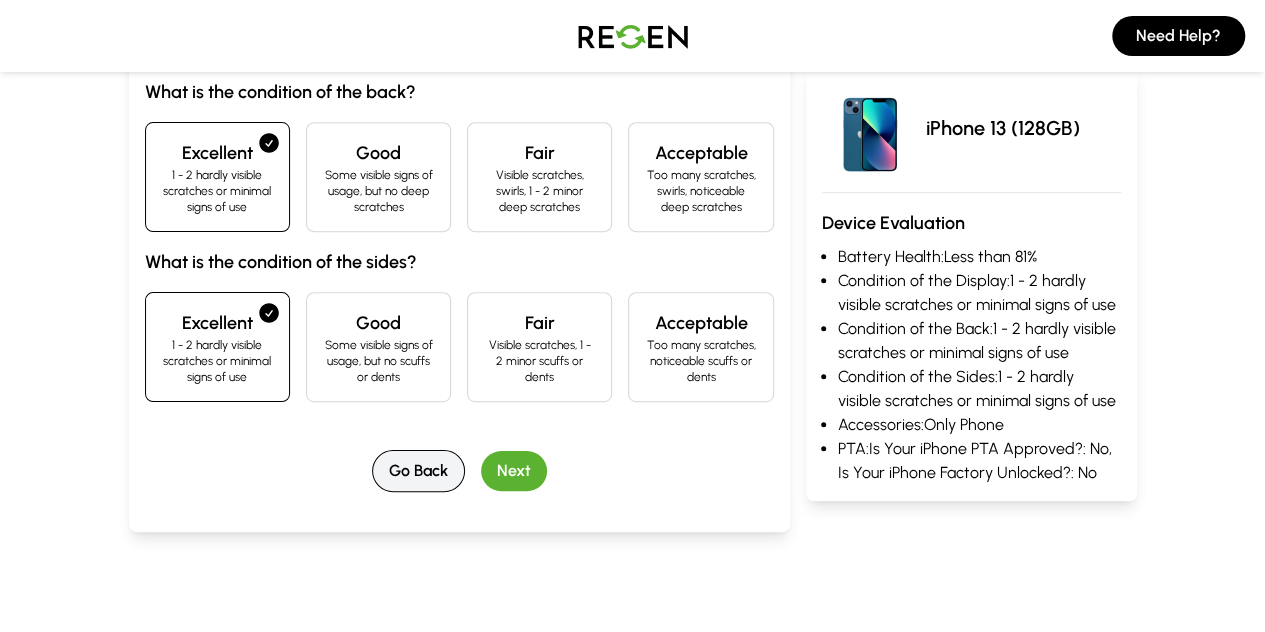 click on "Go Back" at bounding box center (418, 471) 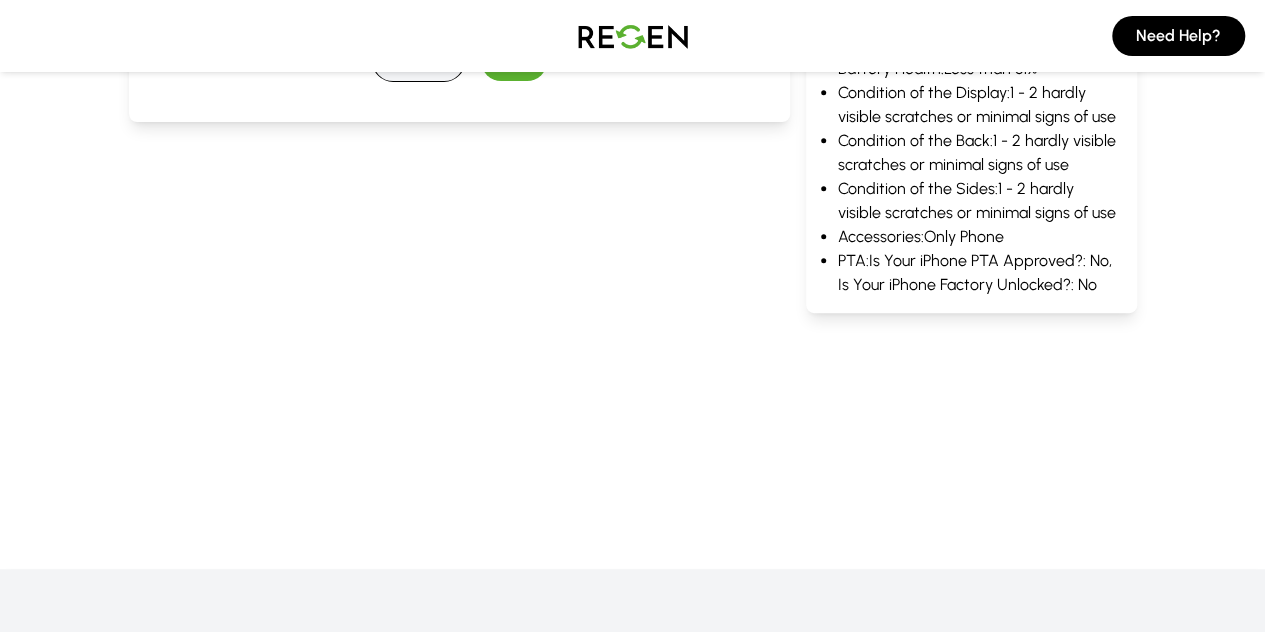 scroll, scrollTop: 0, scrollLeft: 0, axis: both 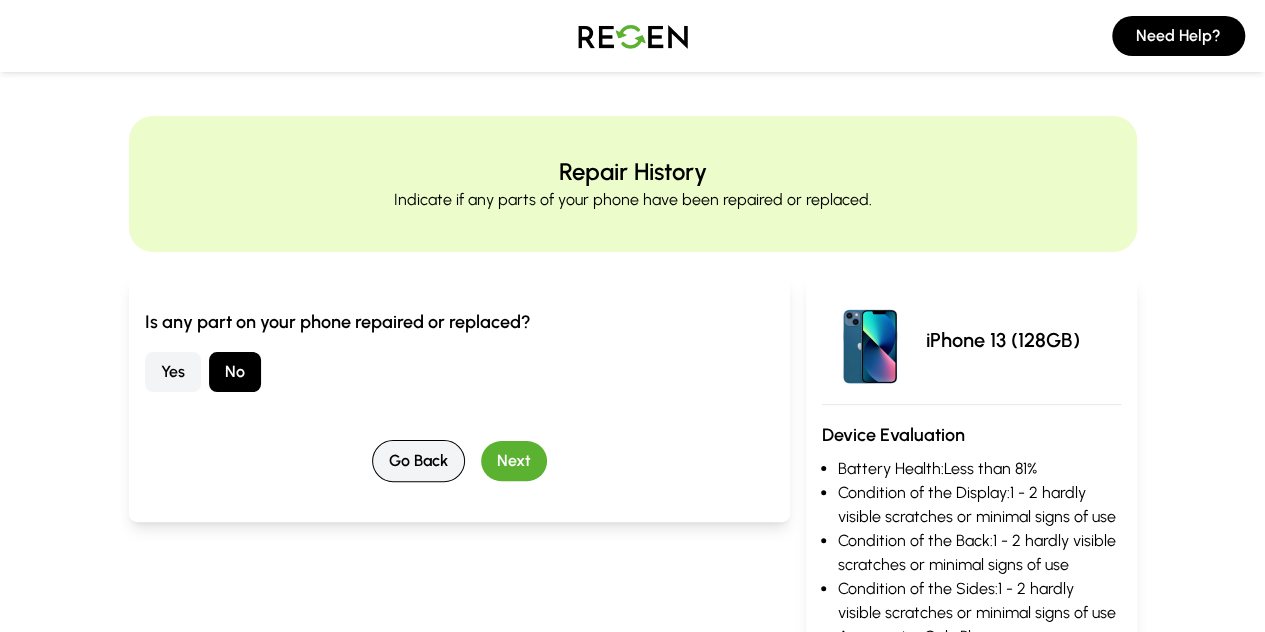 click on "Go Back" at bounding box center [418, 461] 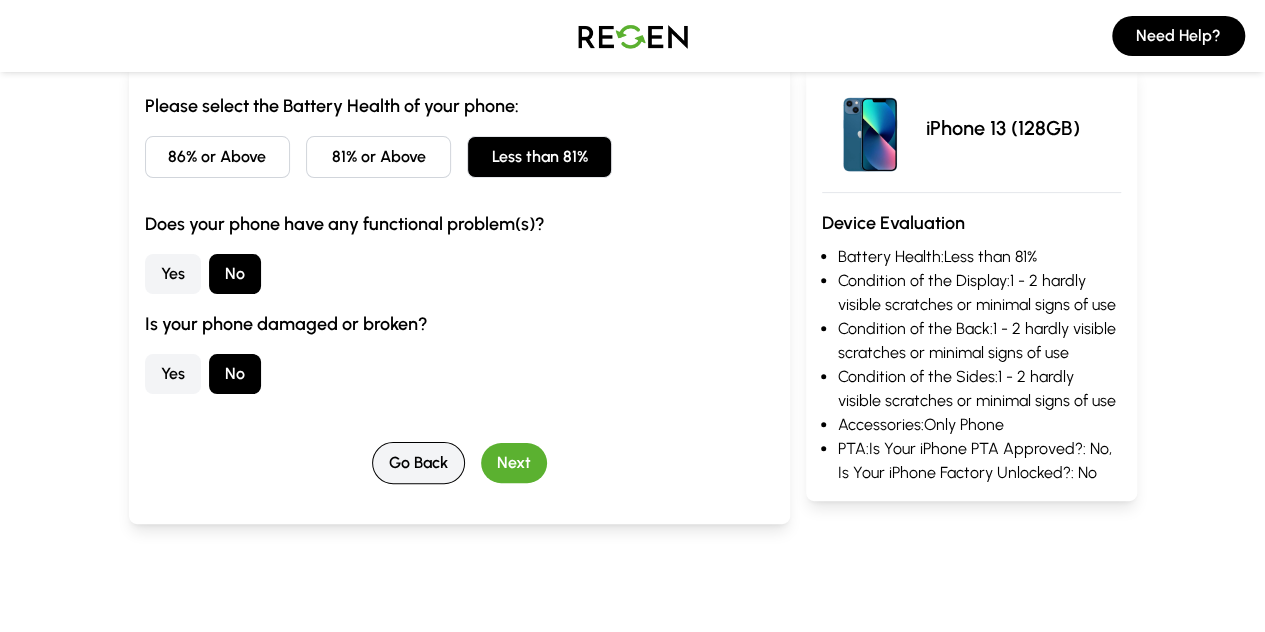 scroll, scrollTop: 400, scrollLeft: 0, axis: vertical 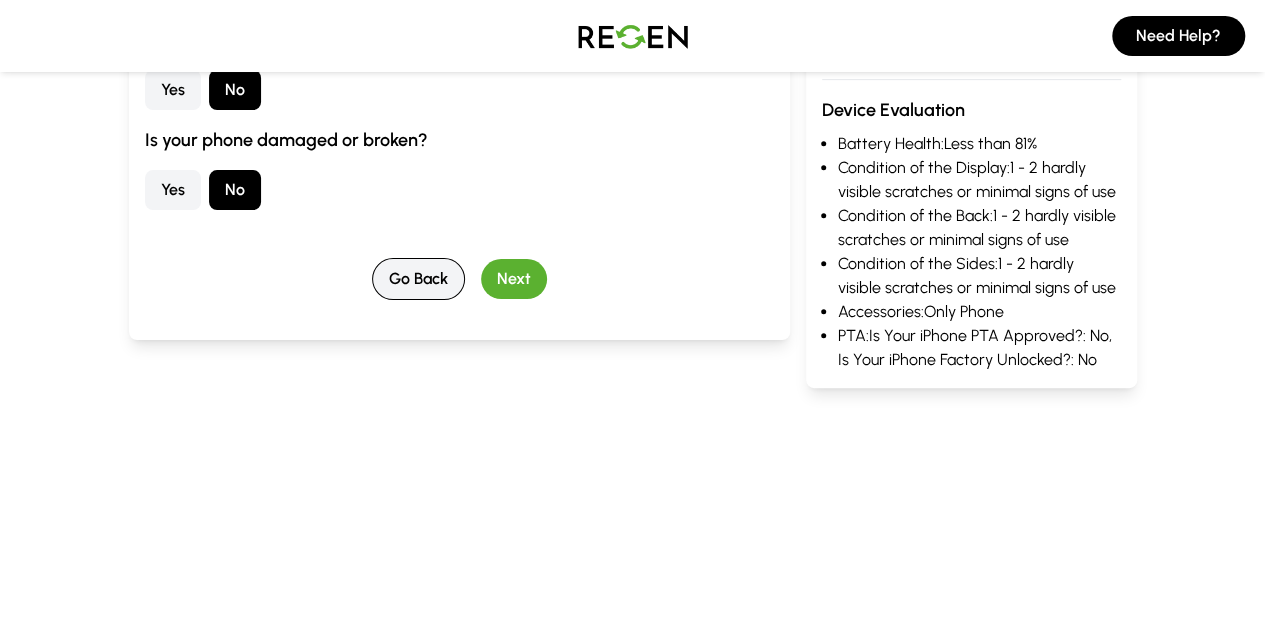 click on "Go Back" at bounding box center [418, 279] 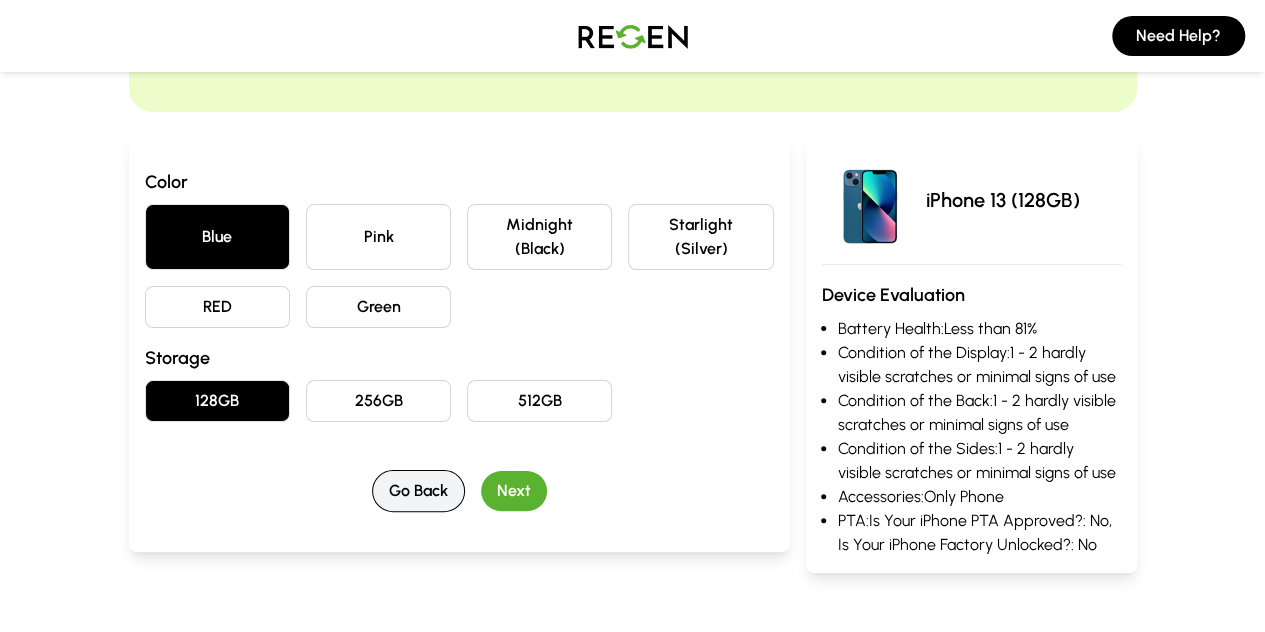 scroll, scrollTop: 0, scrollLeft: 0, axis: both 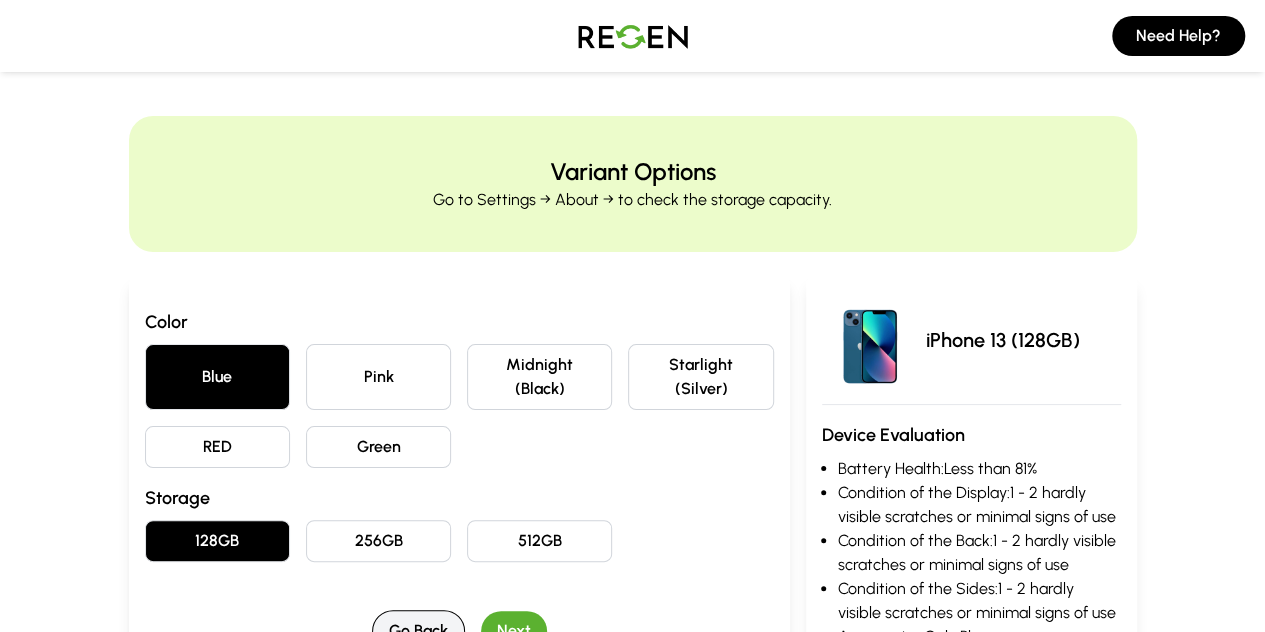click on "Go Back" at bounding box center [418, 631] 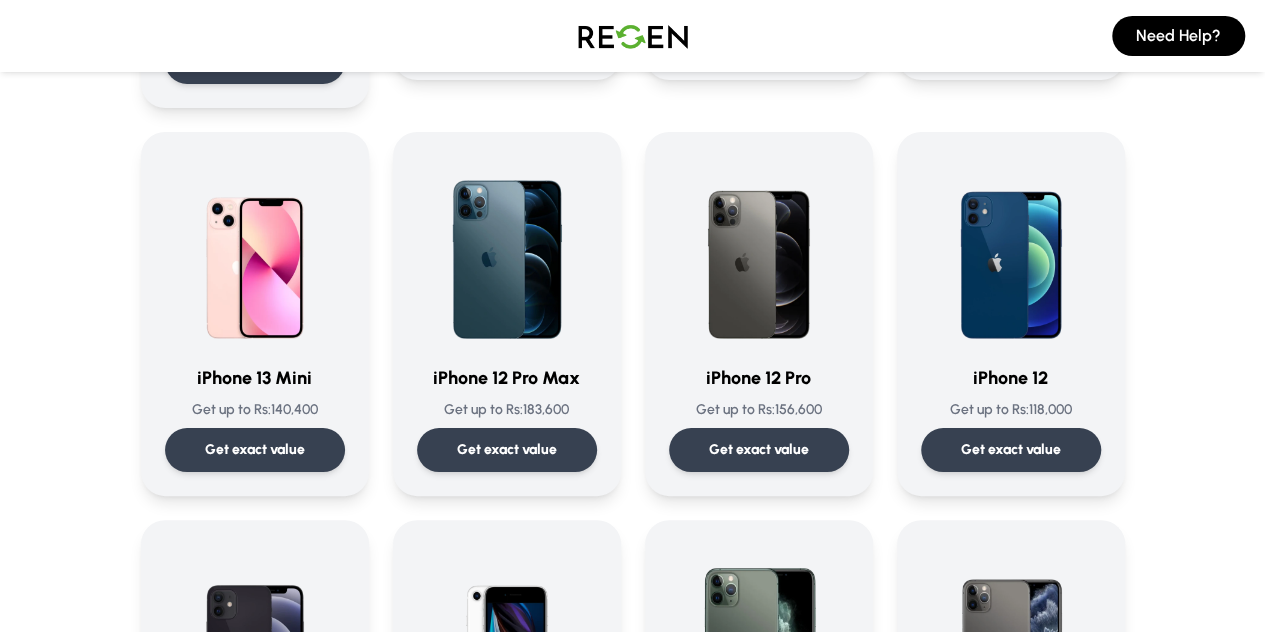 scroll, scrollTop: 1600, scrollLeft: 0, axis: vertical 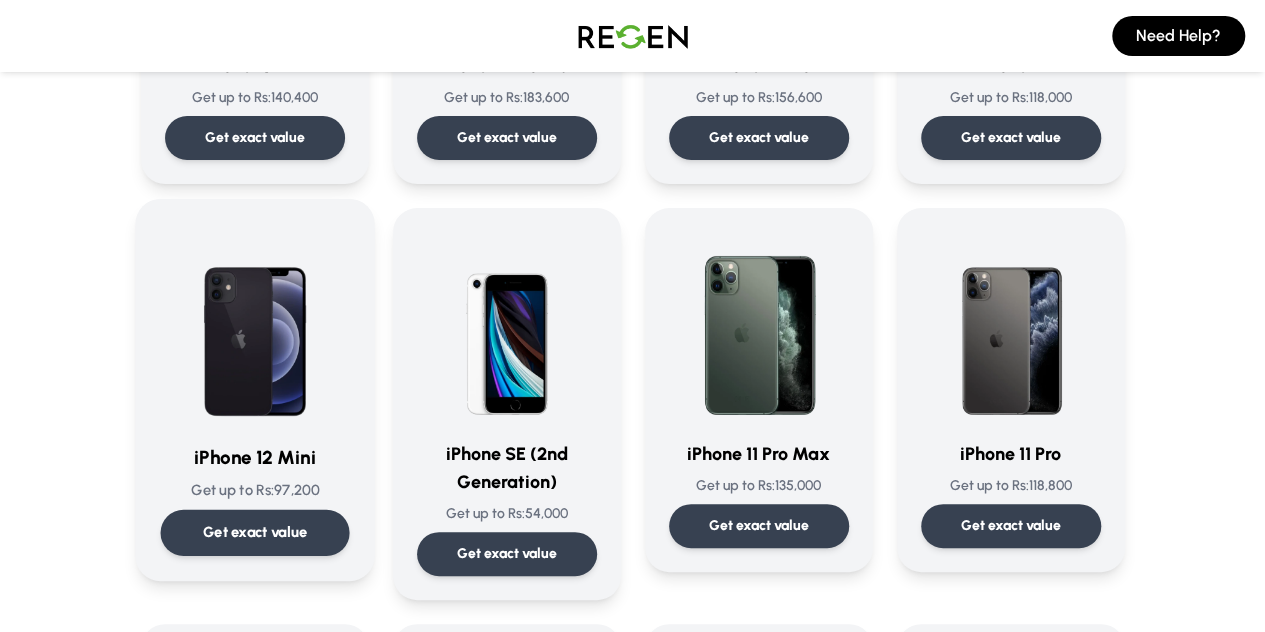 click on "Get exact value" at bounding box center [254, 533] 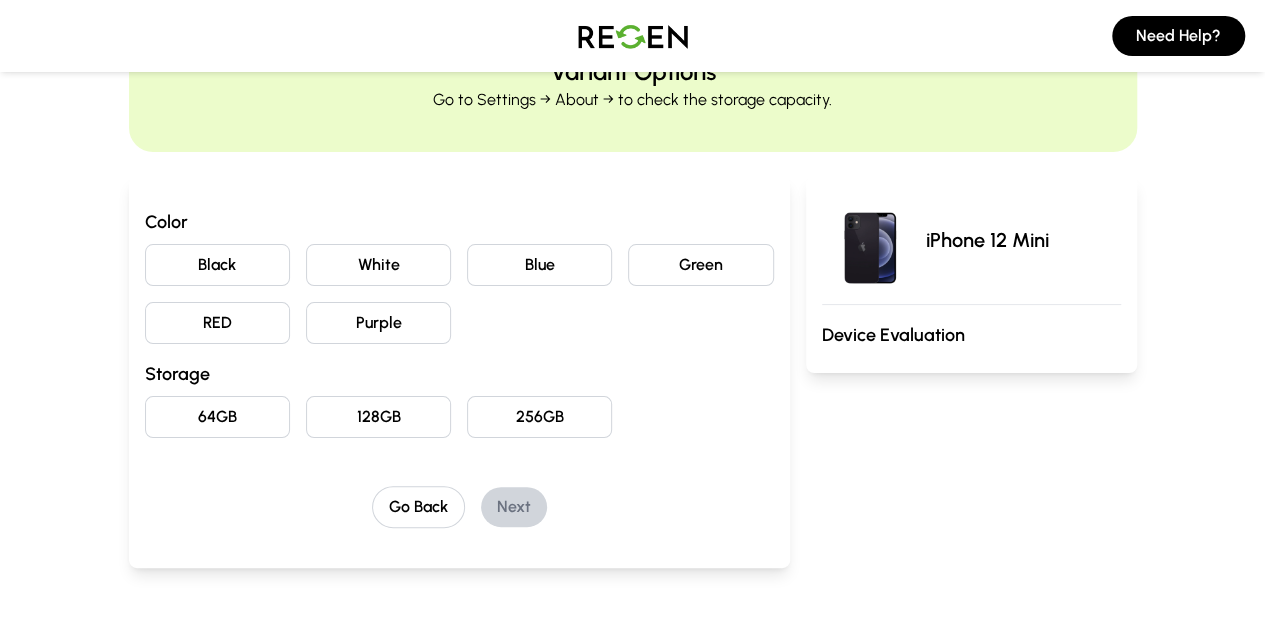 scroll, scrollTop: 100, scrollLeft: 0, axis: vertical 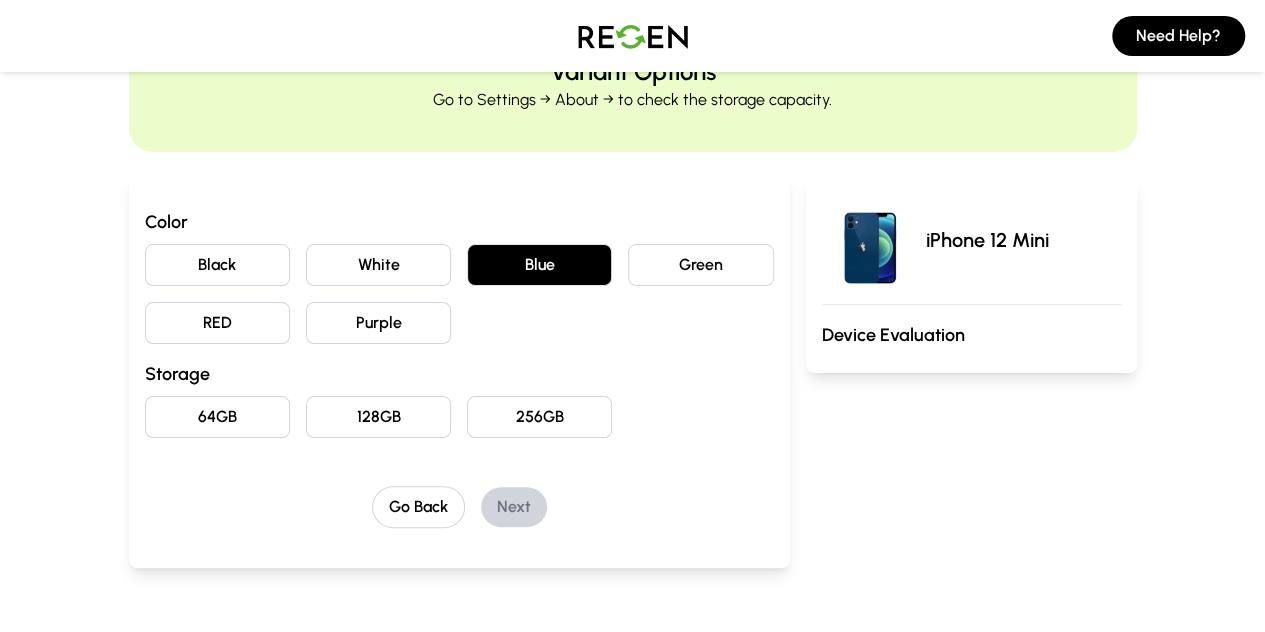 click on "64GB" at bounding box center [217, 417] 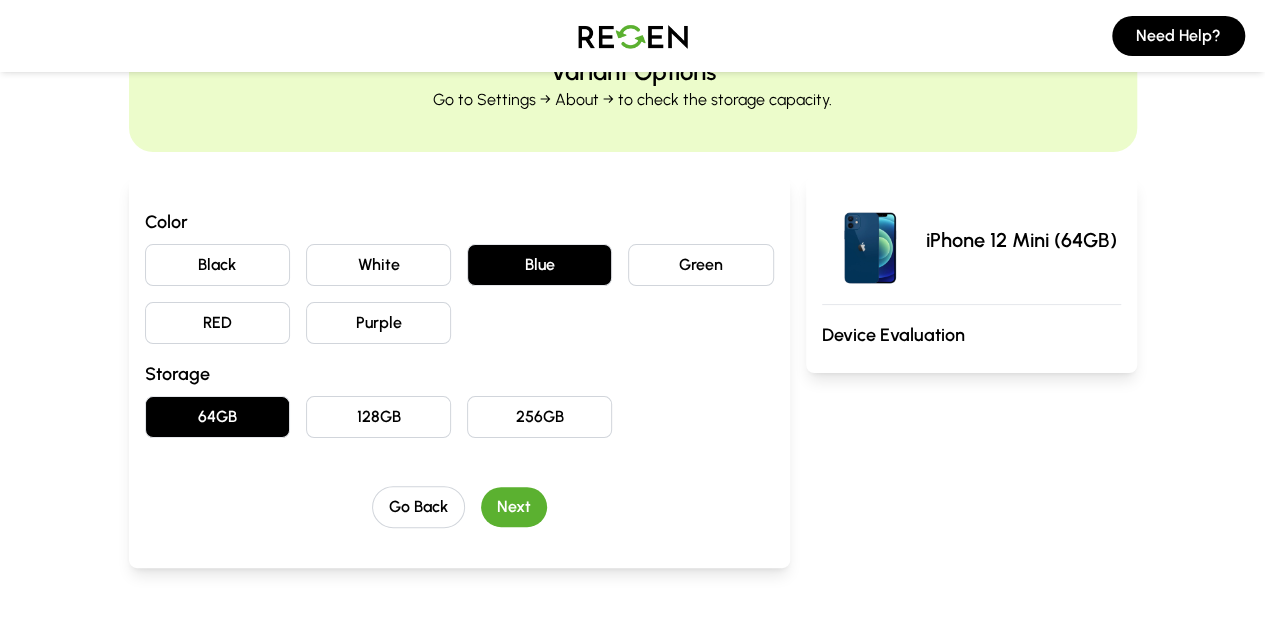 click on "Next" at bounding box center (514, 507) 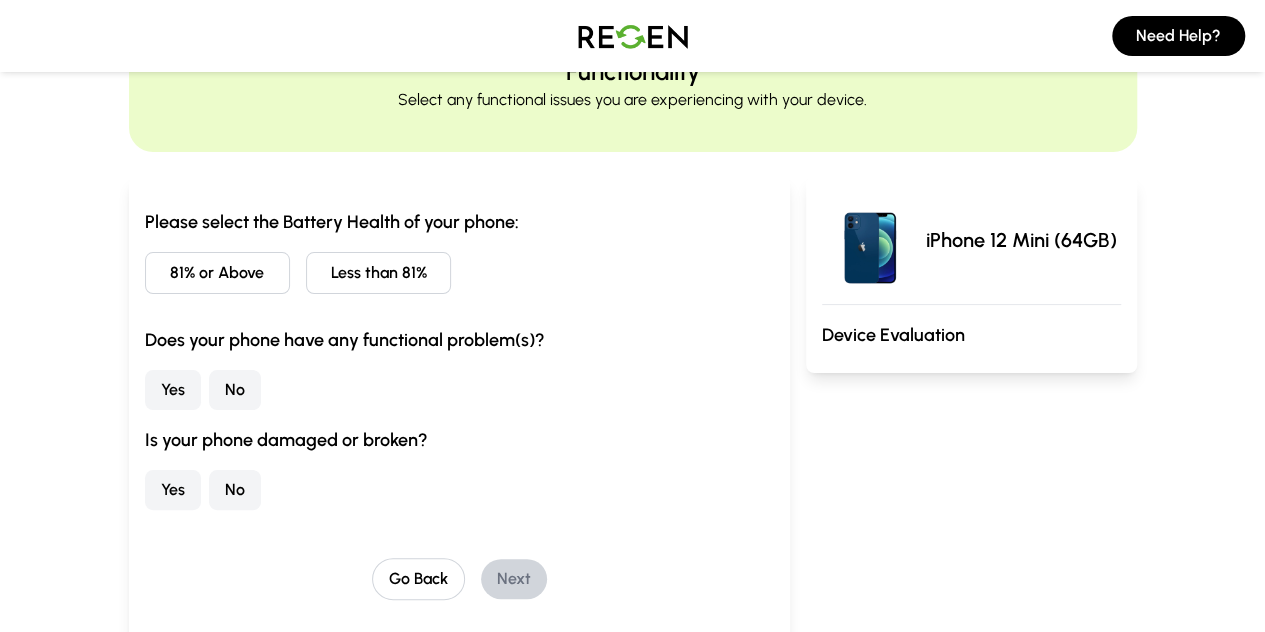click on "No" at bounding box center [235, 490] 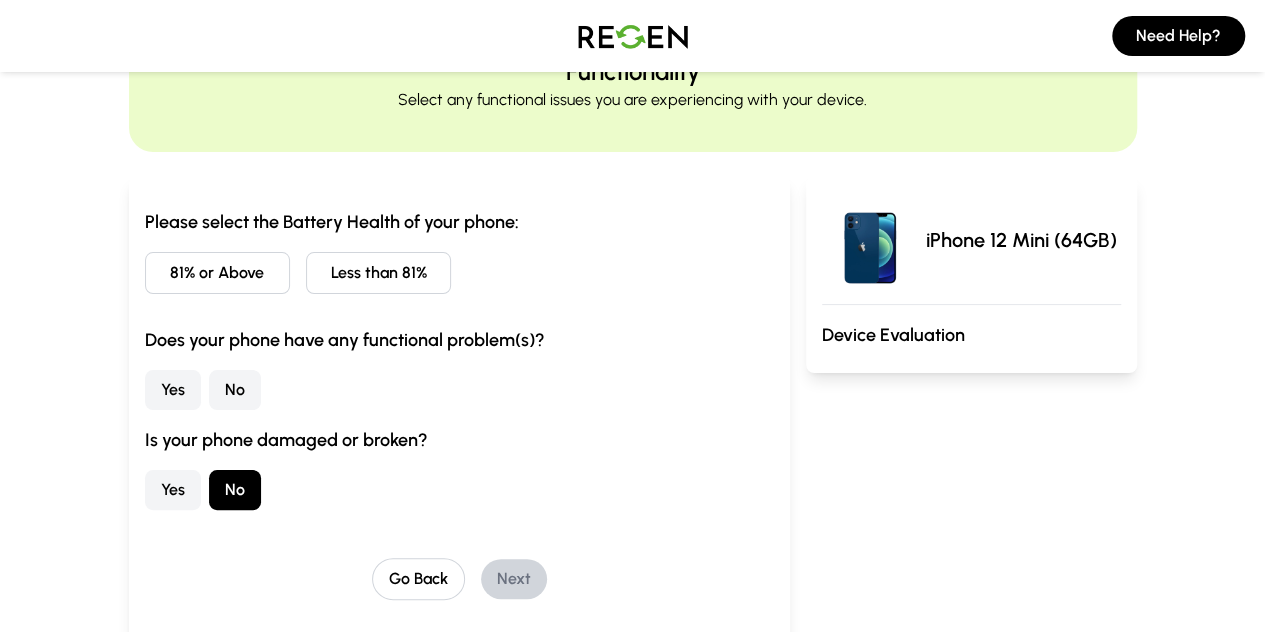 click on "No" at bounding box center [235, 390] 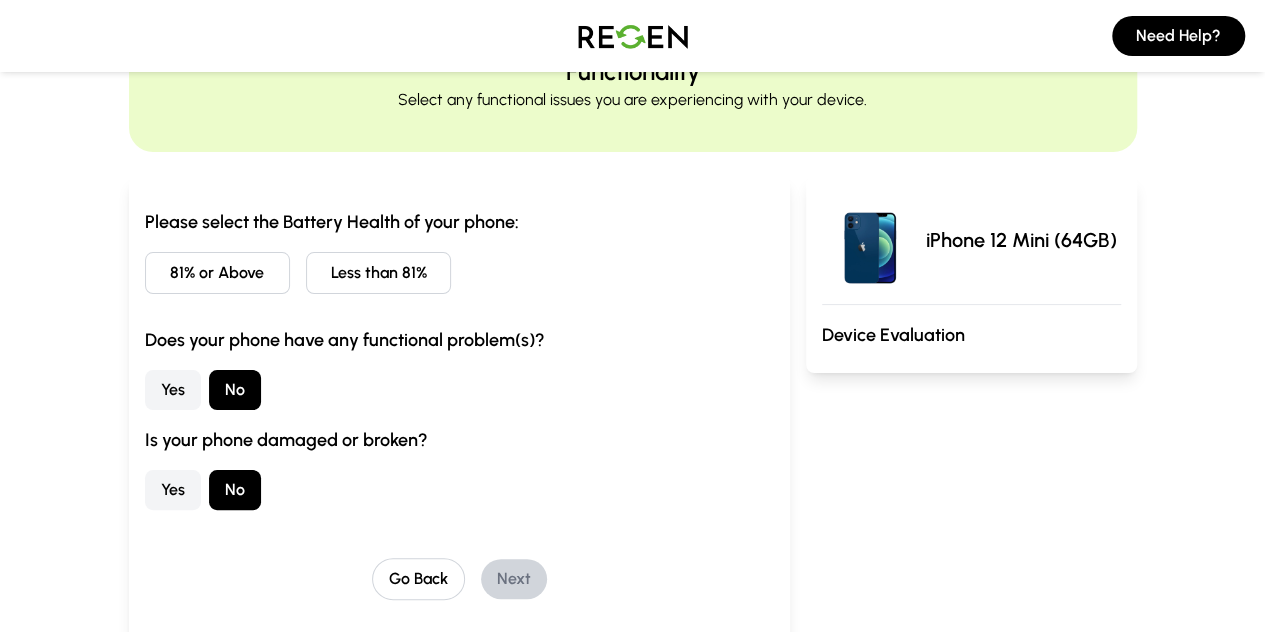 click on "Less than 81%" at bounding box center (378, 273) 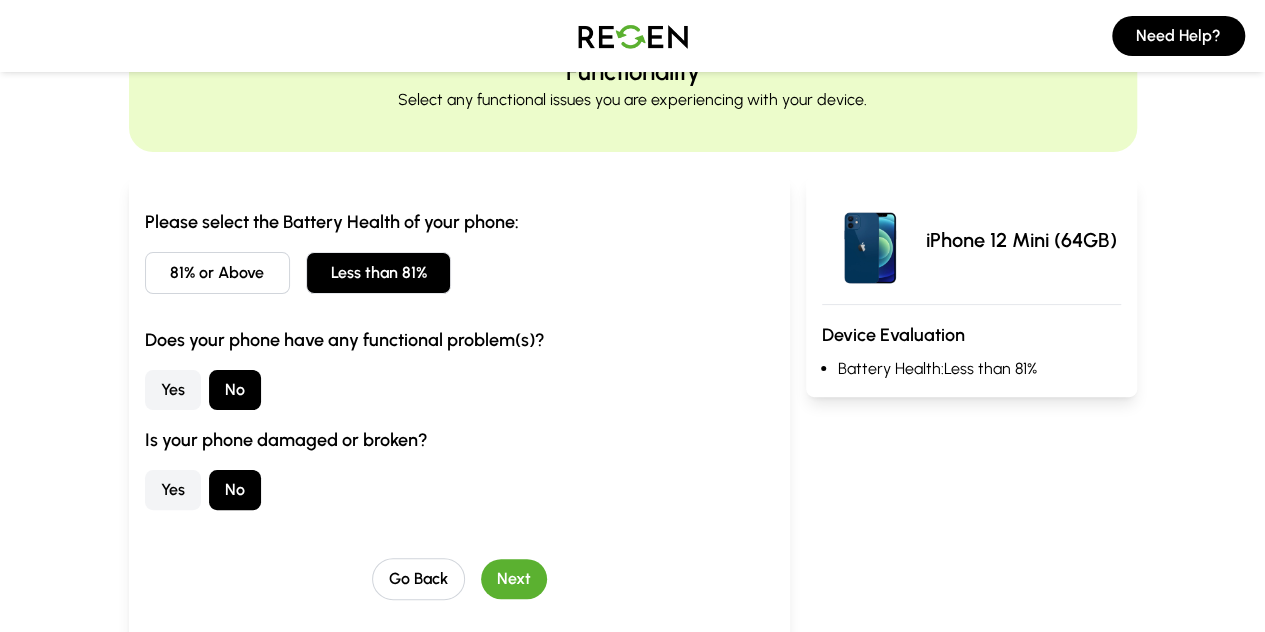 click on "Next" at bounding box center [514, 579] 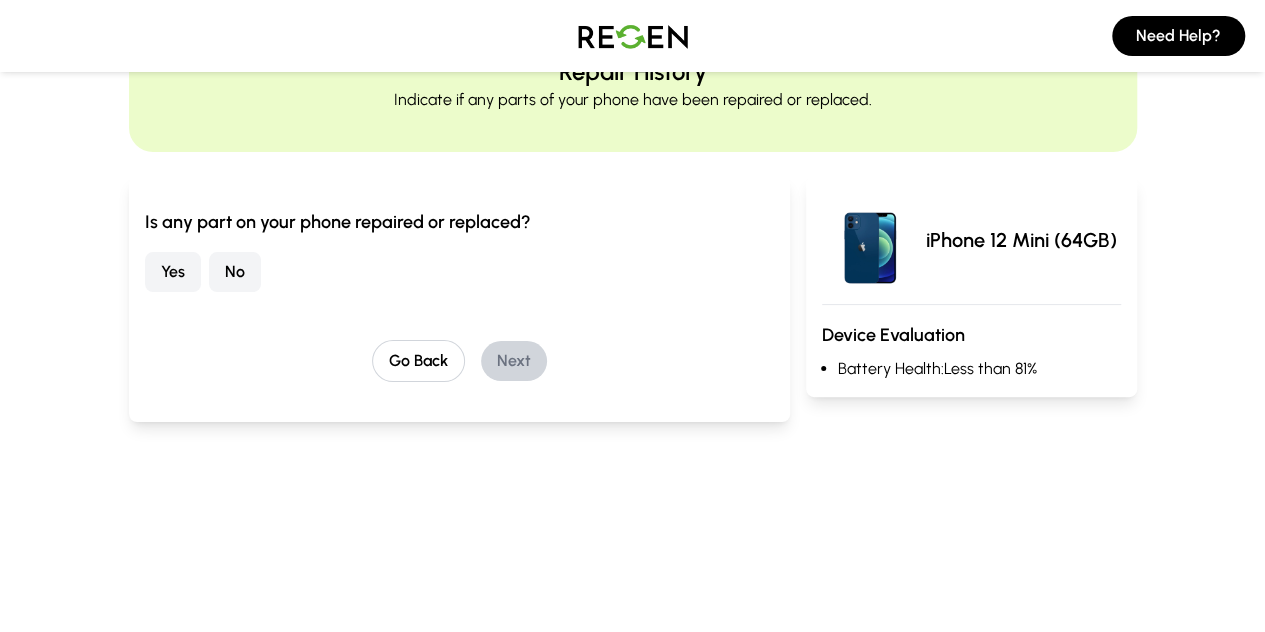 drag, startPoint x: 117, startPoint y: 273, endPoint x: 250, endPoint y: 295, distance: 134.80727 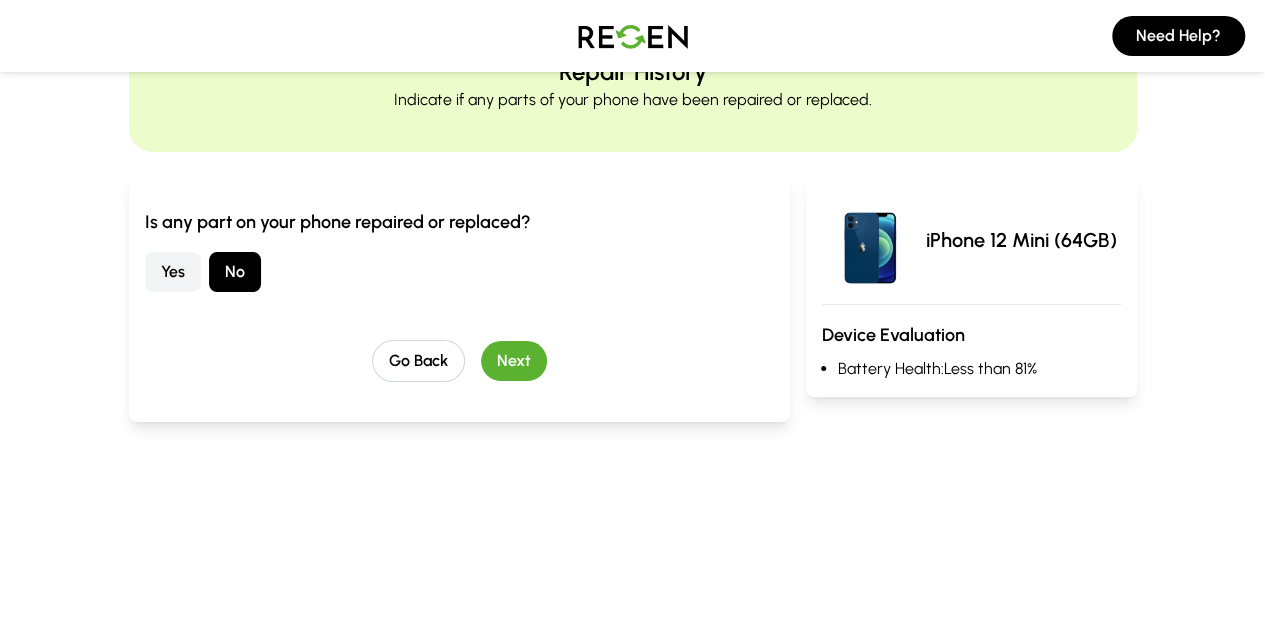 click on "Next" at bounding box center [514, 361] 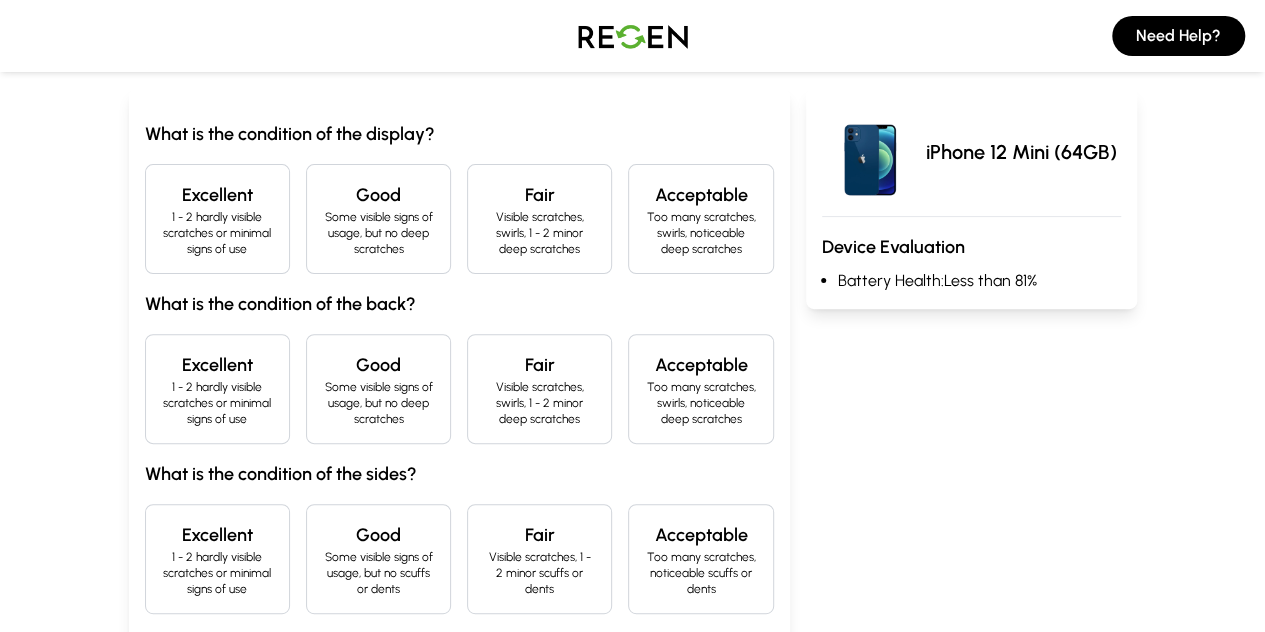 scroll, scrollTop: 400, scrollLeft: 0, axis: vertical 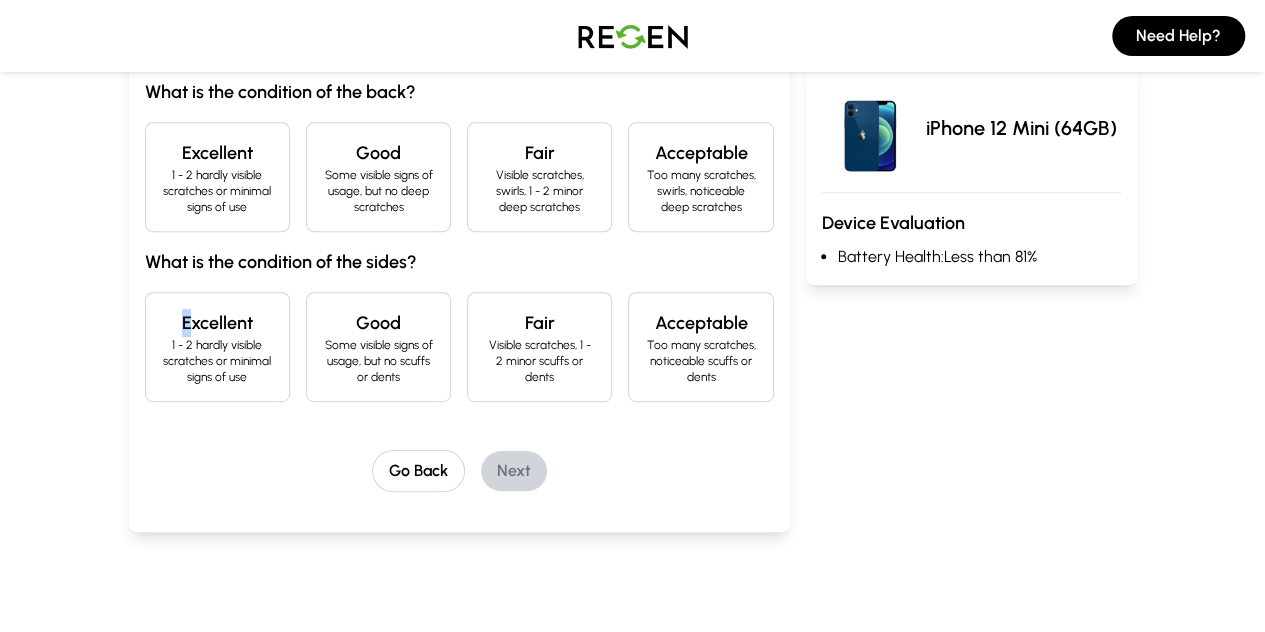 drag, startPoint x: 86, startPoint y: 301, endPoint x: 88, endPoint y: 230, distance: 71.02816 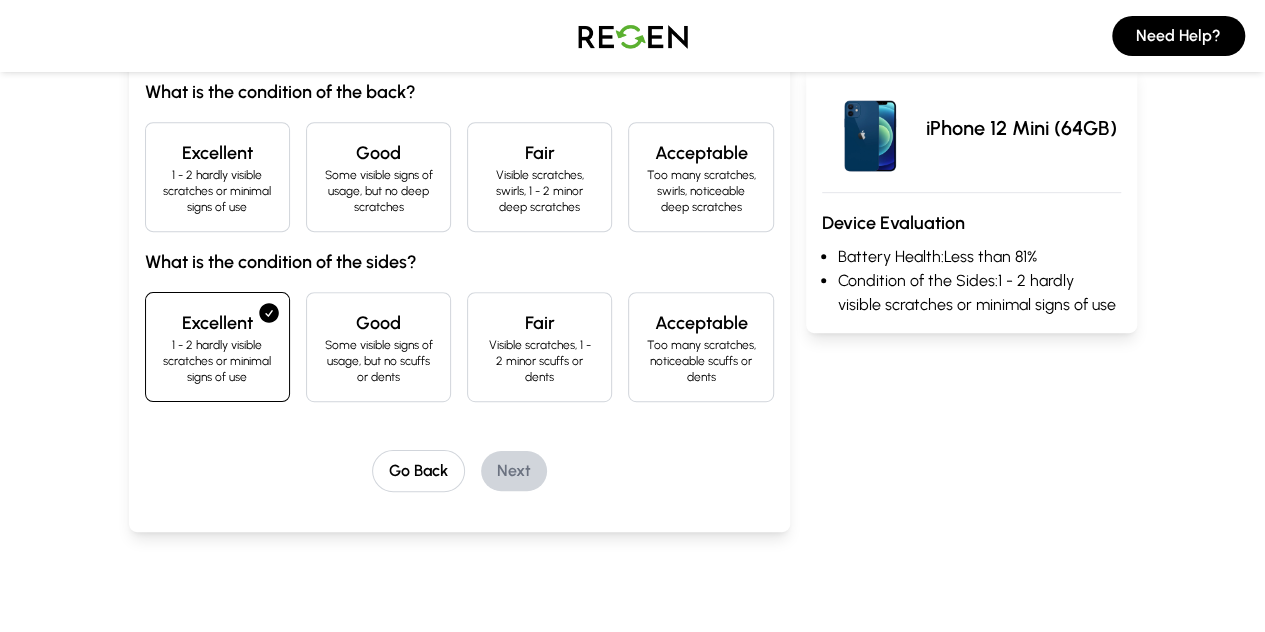 drag, startPoint x: 93, startPoint y: 188, endPoint x: 163, endPoint y: 219, distance: 76.55717 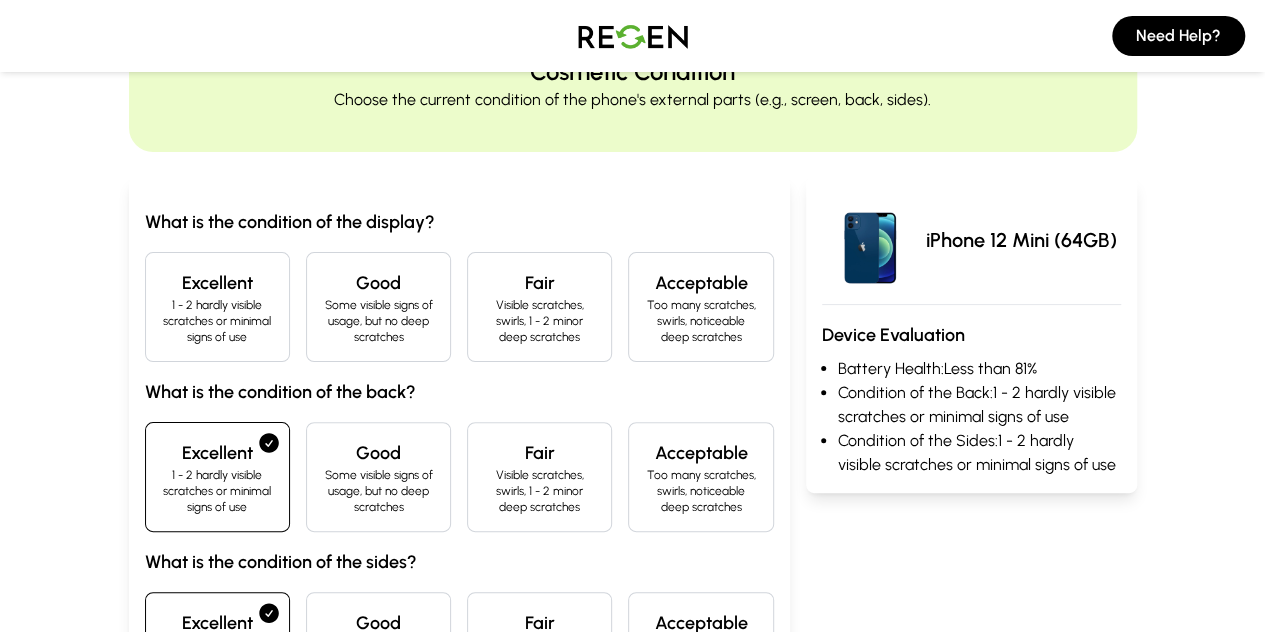 click on "Excellent" at bounding box center [217, 283] 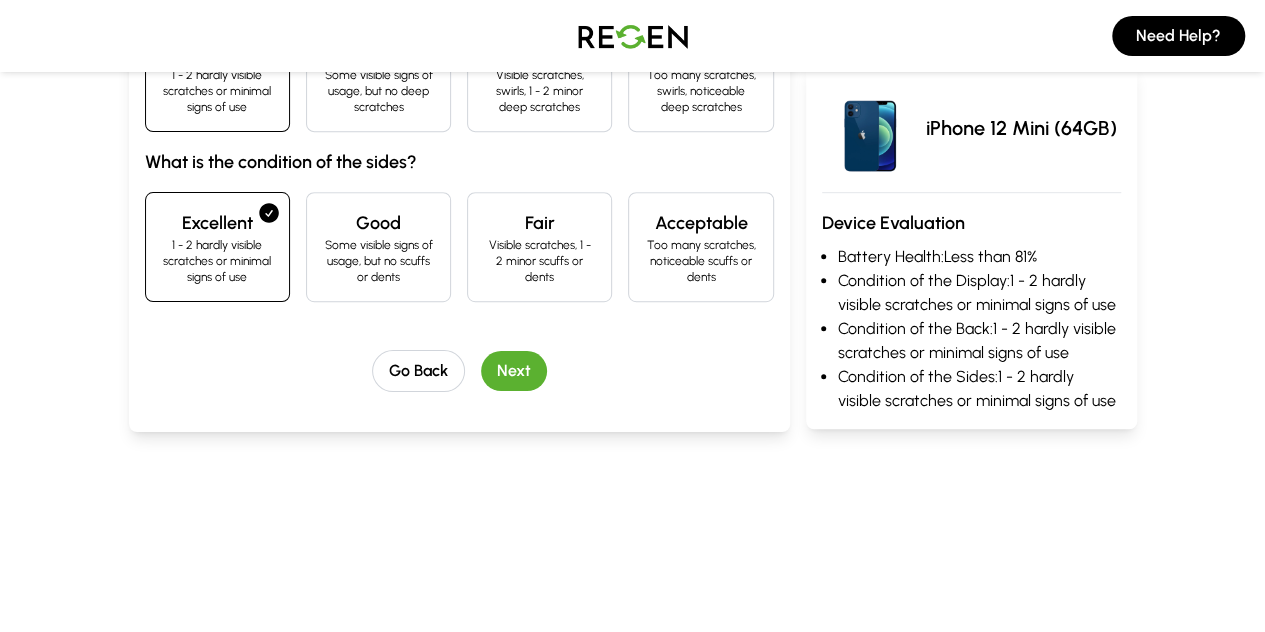 click on "Next" at bounding box center (514, 371) 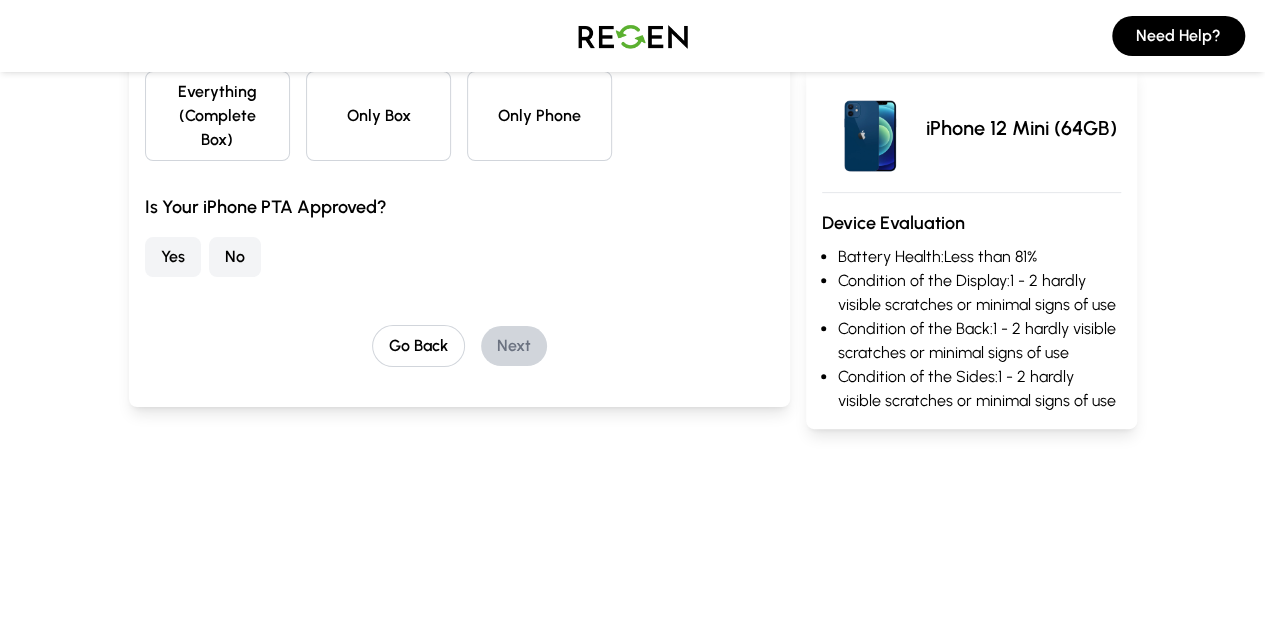 click on "No" at bounding box center (235, 257) 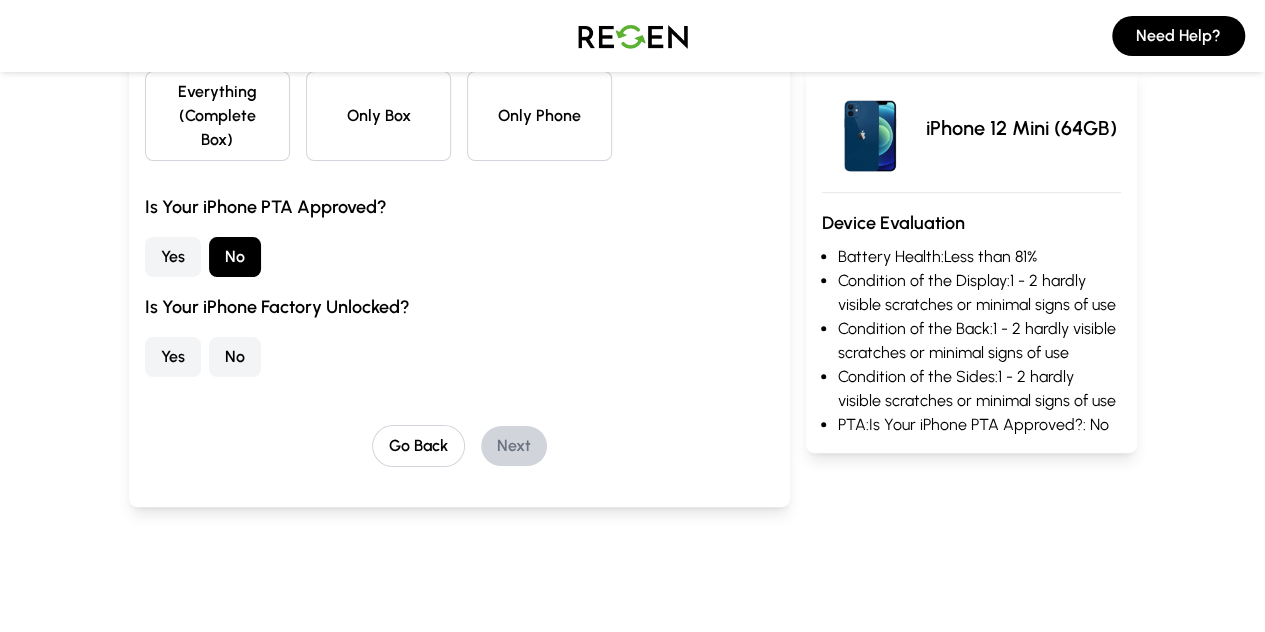click on "Only Phone" at bounding box center (539, 116) 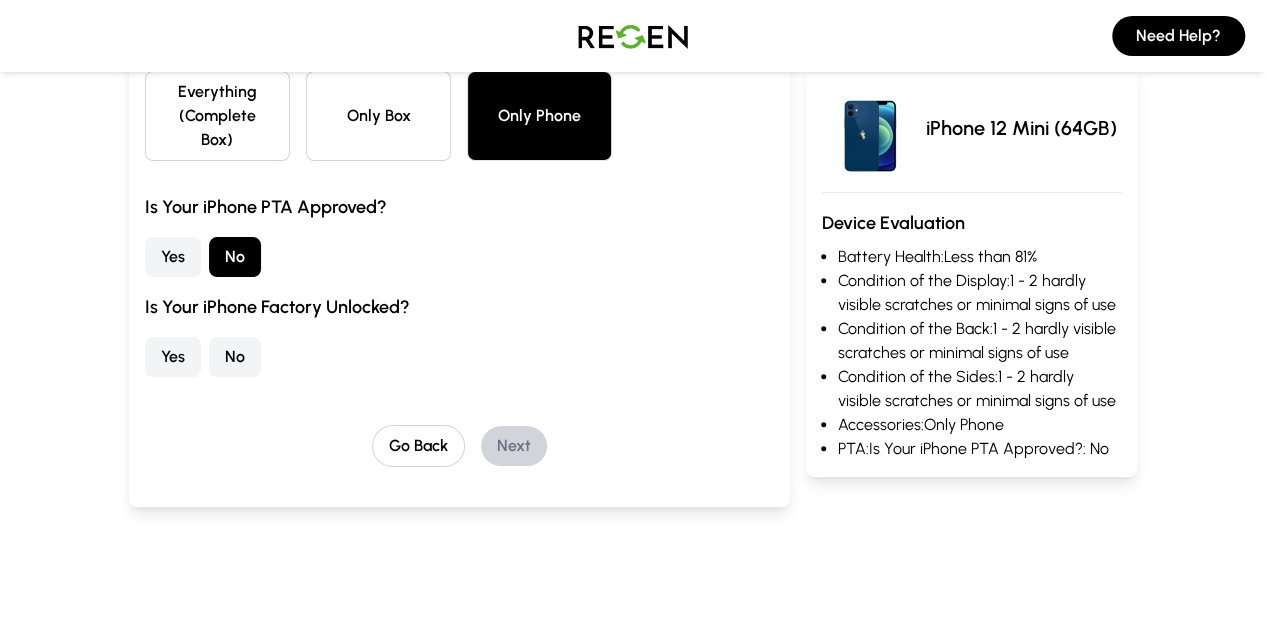 click on "No" at bounding box center (235, 357) 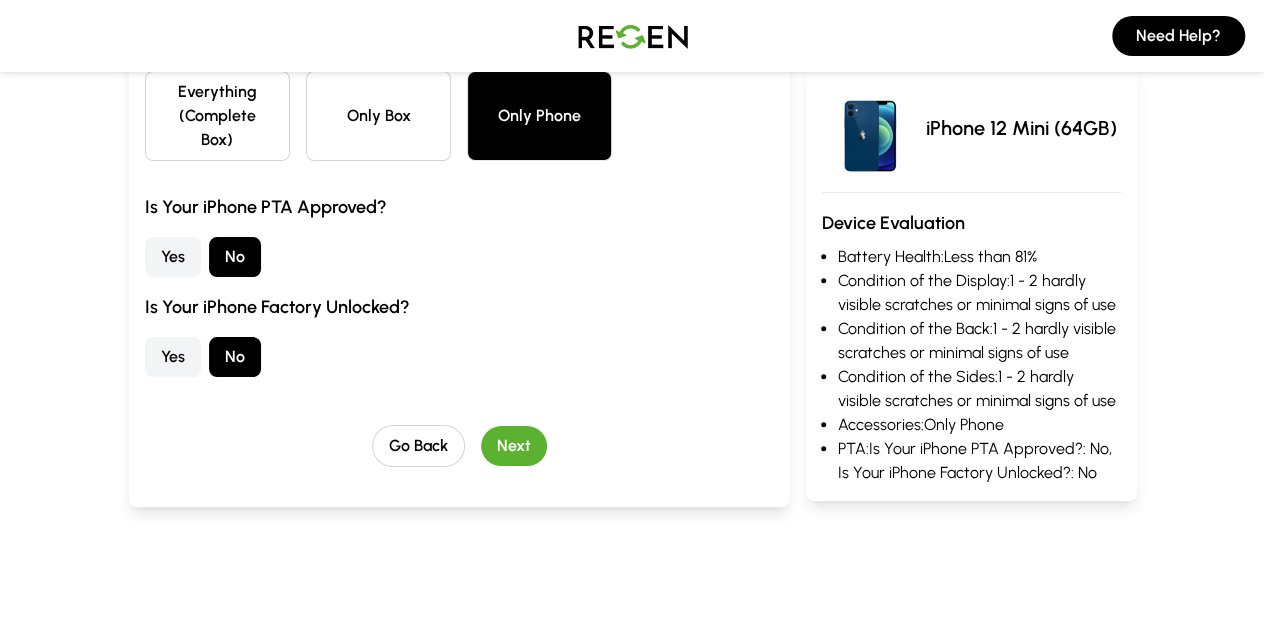 click on "Next" at bounding box center [514, 446] 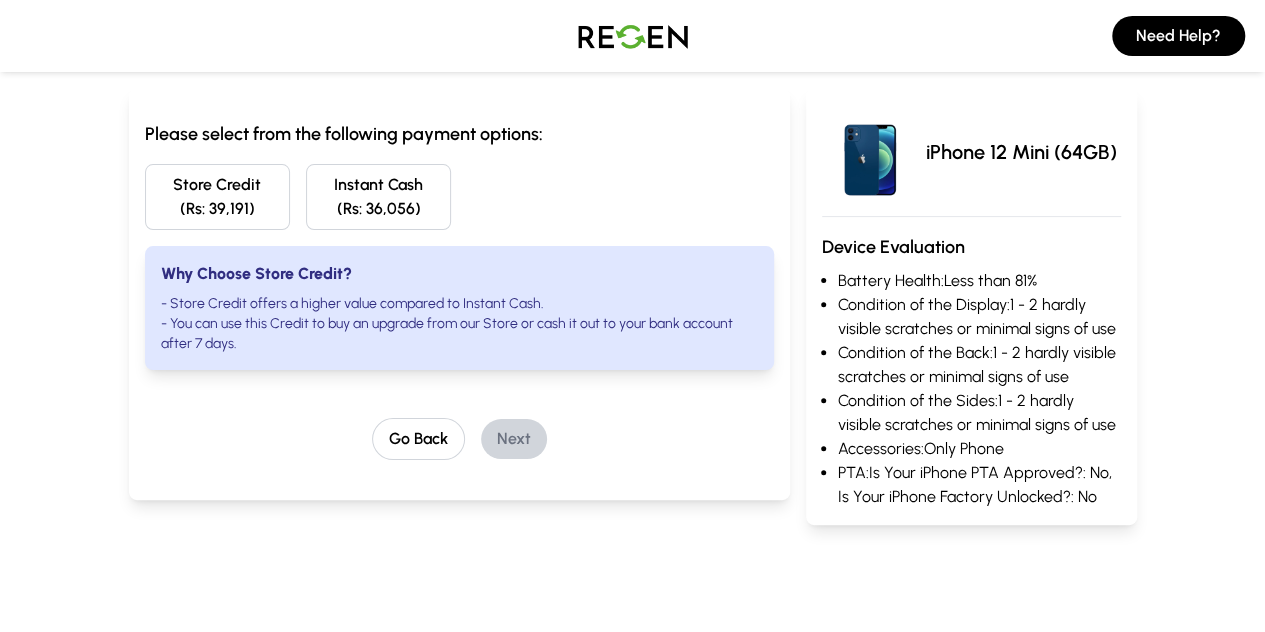 scroll, scrollTop: 0, scrollLeft: 0, axis: both 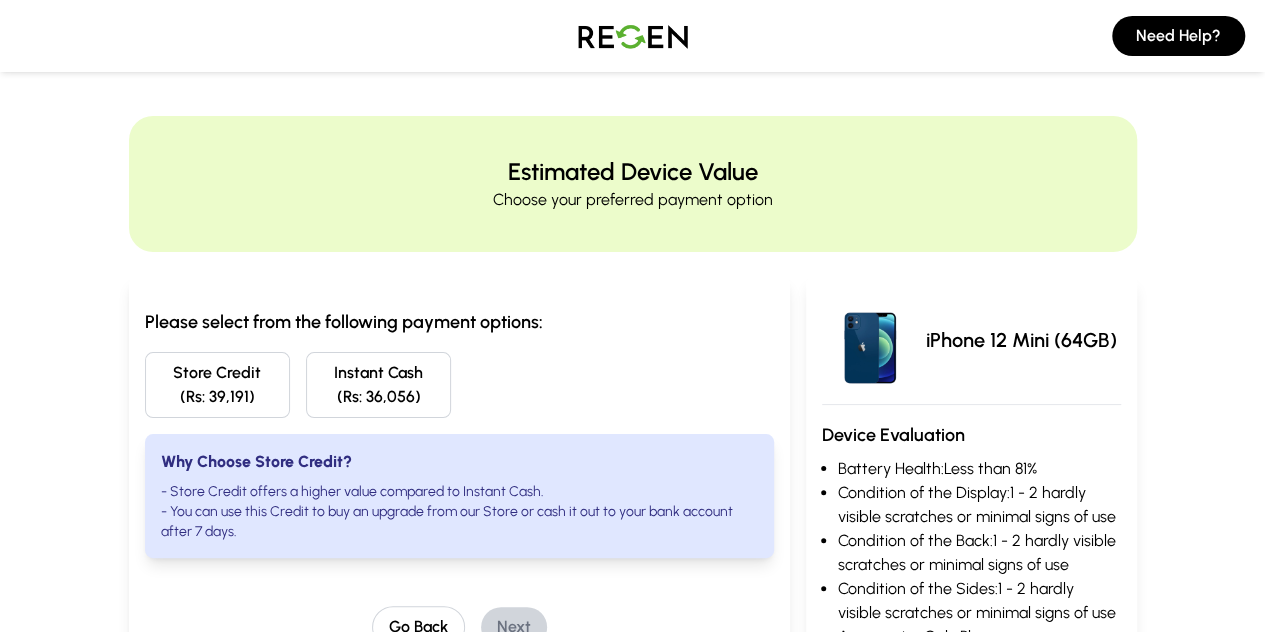 click on "Store Credit (Rs: 39,191)" at bounding box center (217, 385) 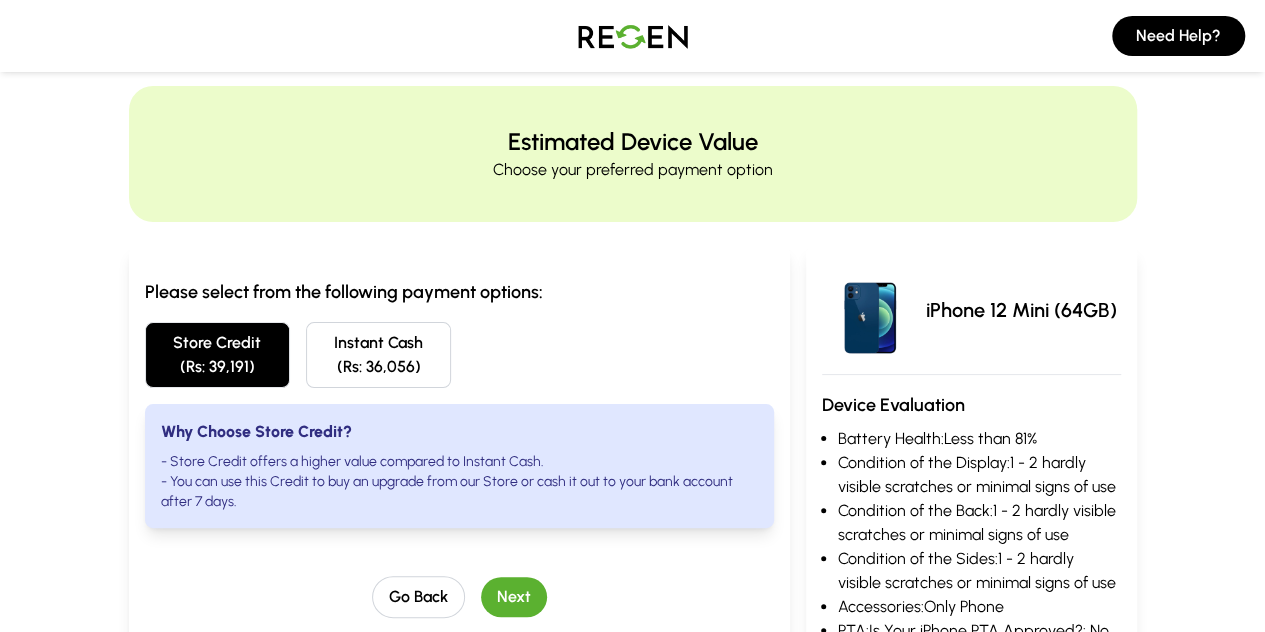 scroll, scrollTop: 0, scrollLeft: 0, axis: both 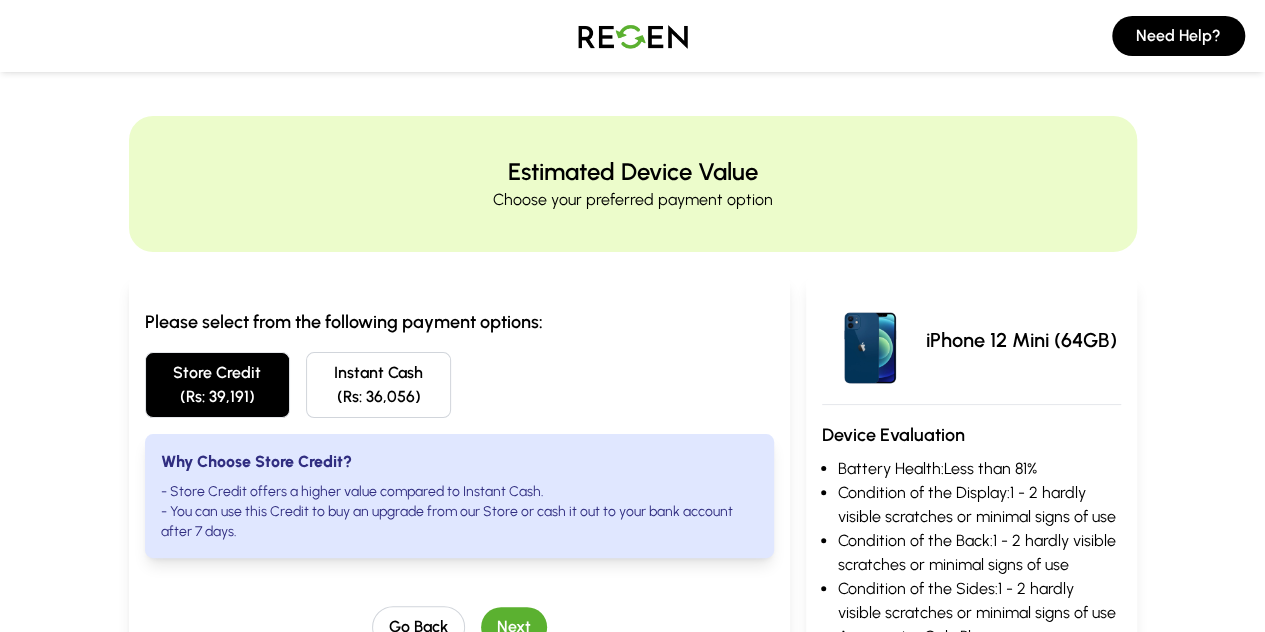 click at bounding box center [633, 36] 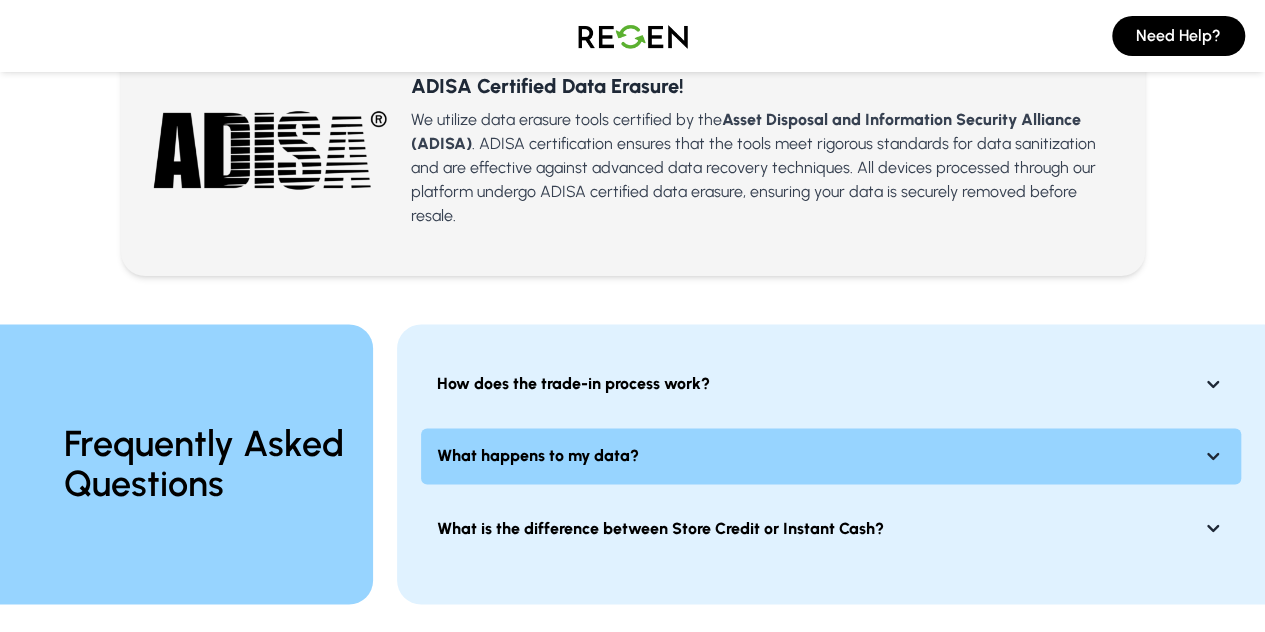 scroll, scrollTop: 1400, scrollLeft: 0, axis: vertical 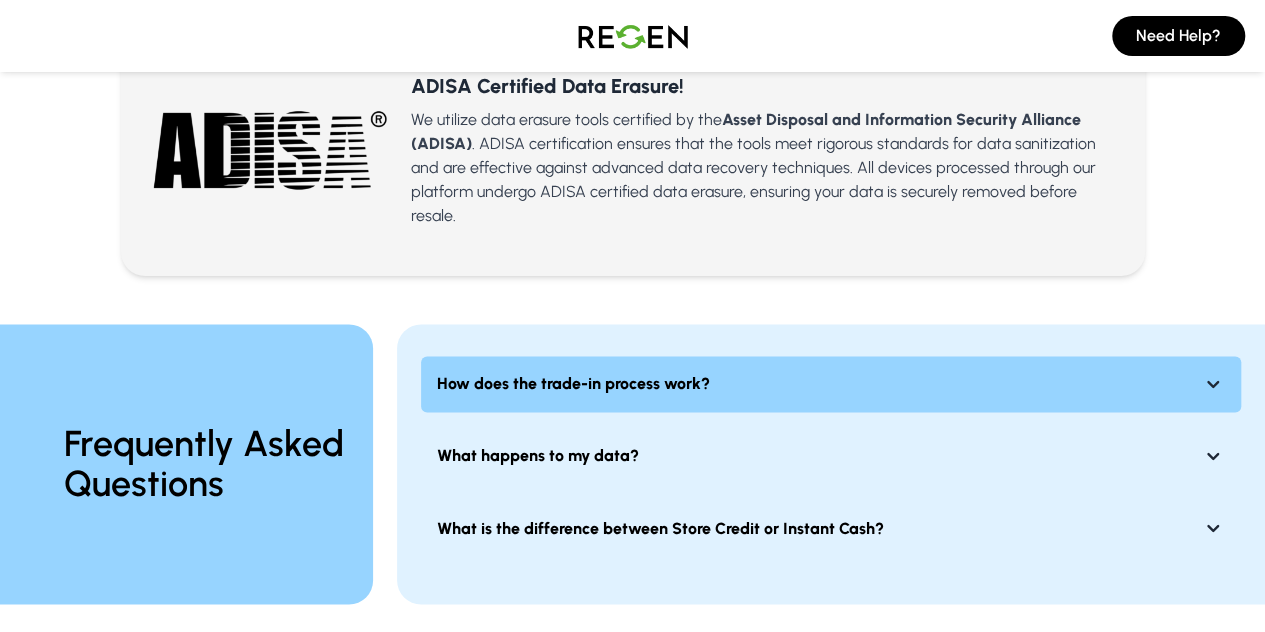 click on "How does the trade-in process work?" at bounding box center (831, 384) 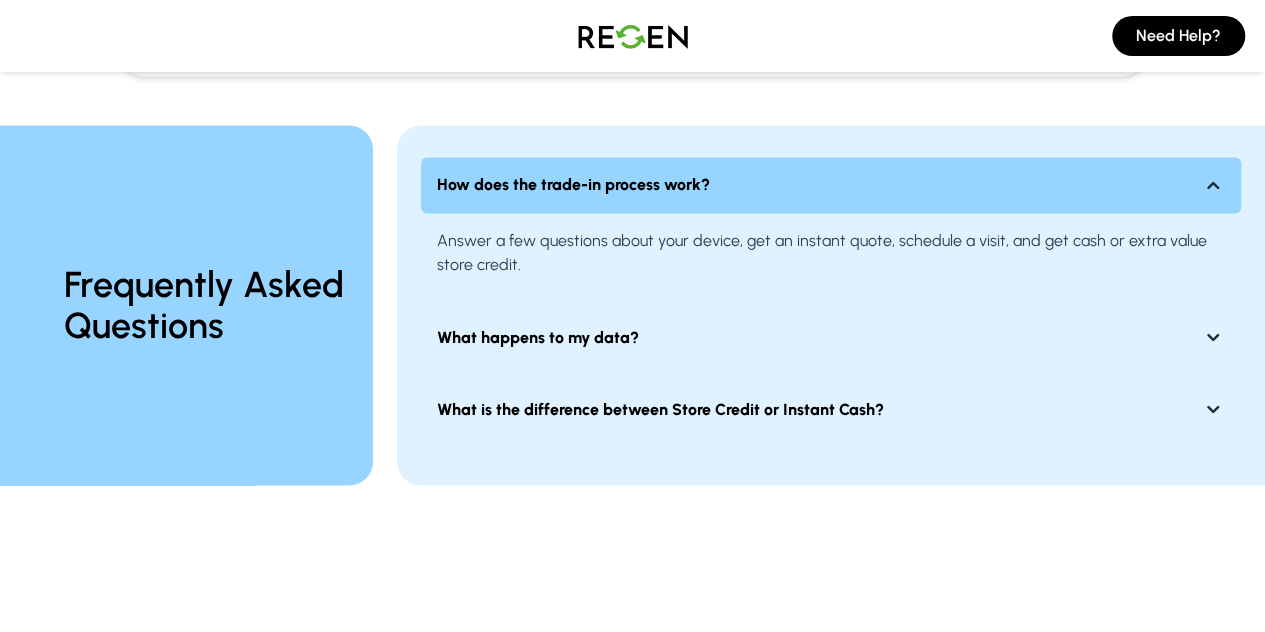 scroll, scrollTop: 1600, scrollLeft: 0, axis: vertical 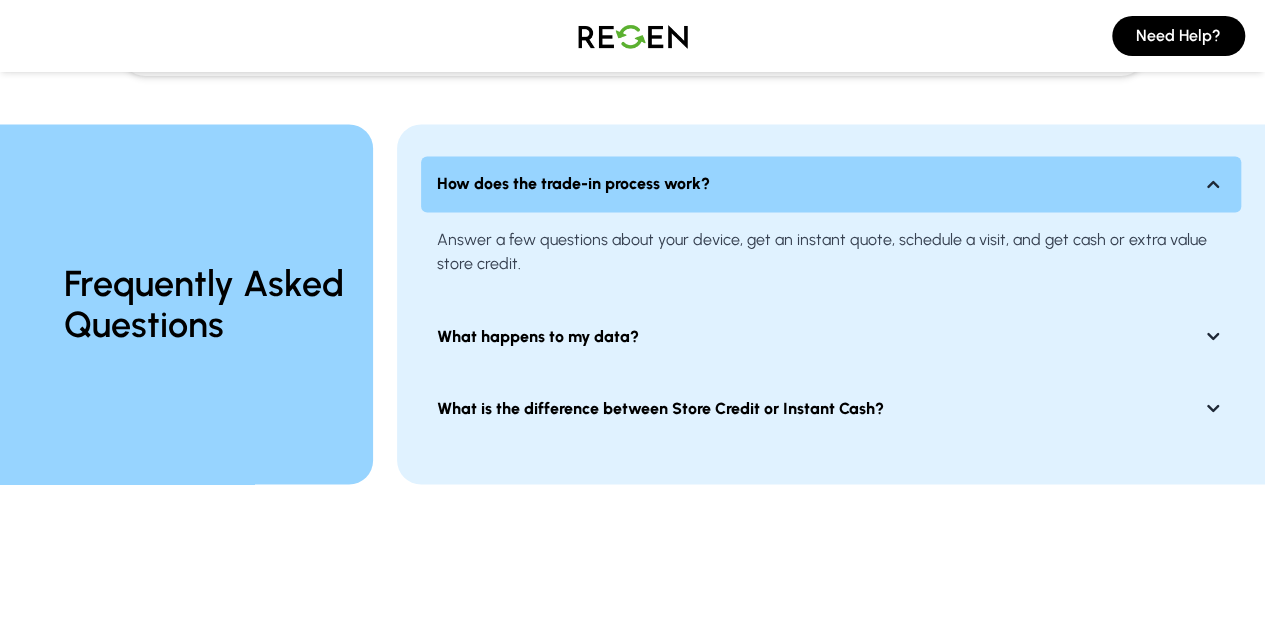 click on "What is the difference between Store Credit or Instant Cash?" at bounding box center [831, 408] 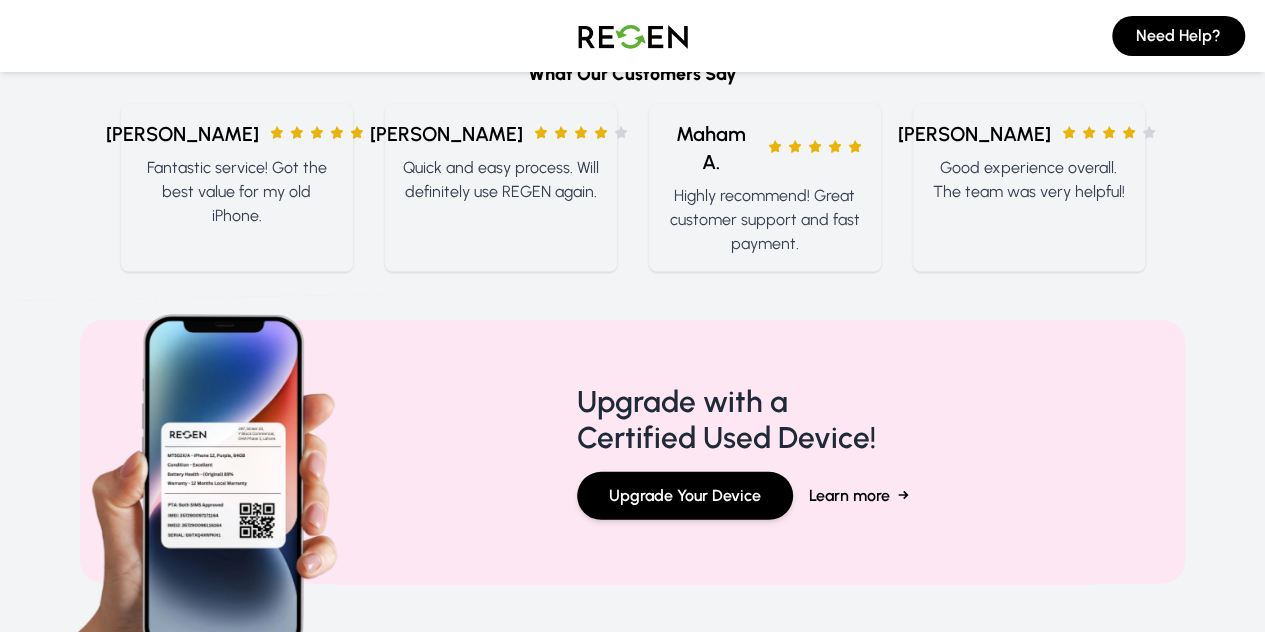 scroll, scrollTop: 2722, scrollLeft: 0, axis: vertical 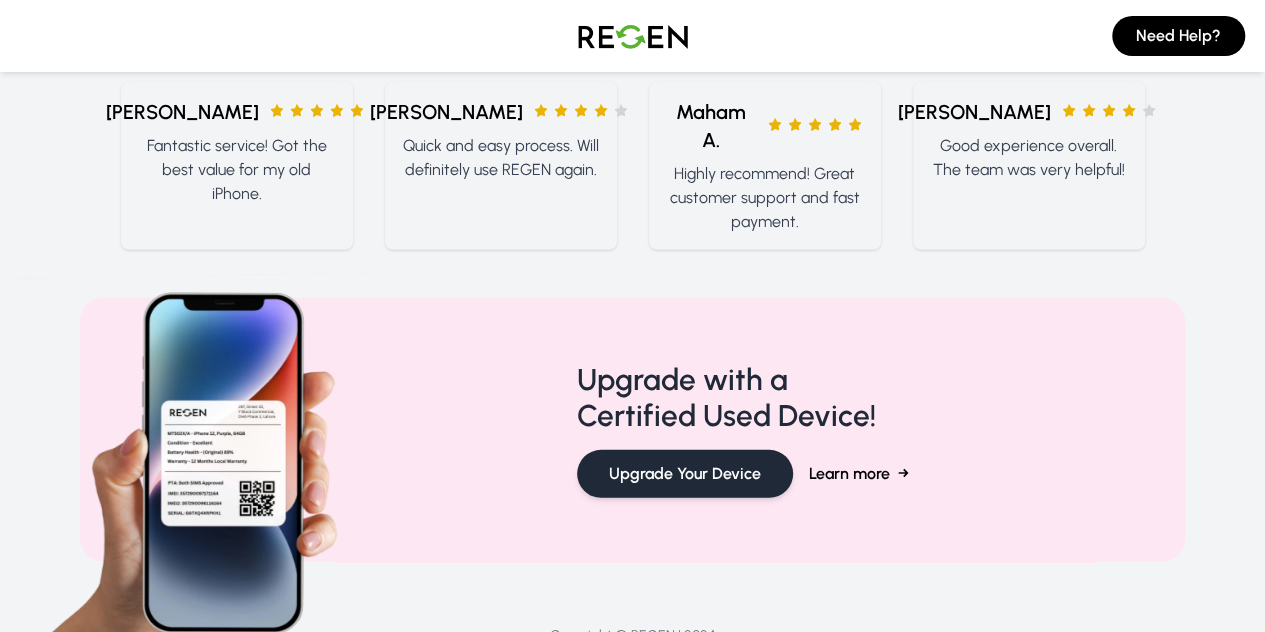 click on "Upgrade Your Device" at bounding box center [685, 474] 